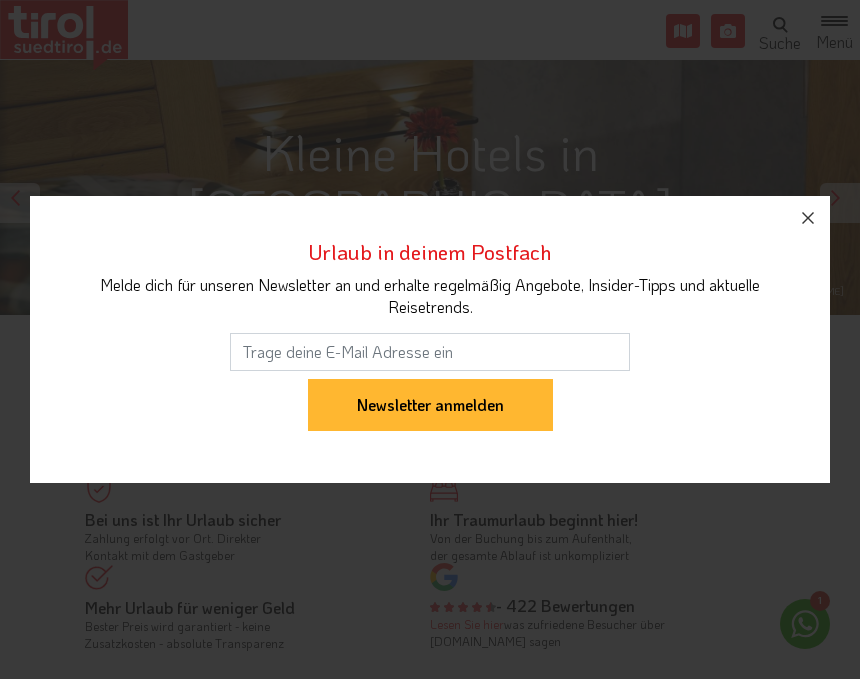 scroll, scrollTop: 0, scrollLeft: 0, axis: both 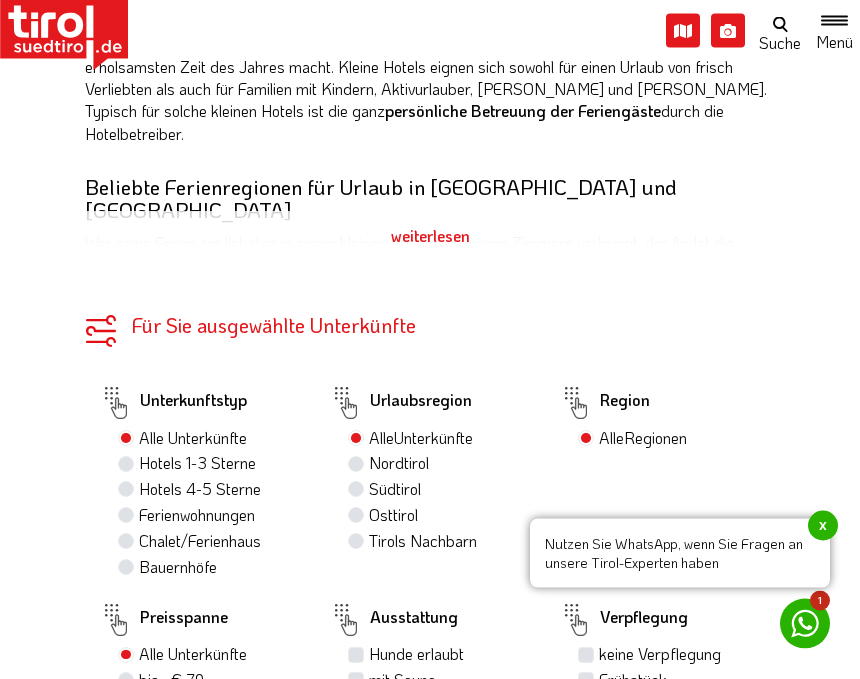click on "Südtirol" at bounding box center (395, 490) 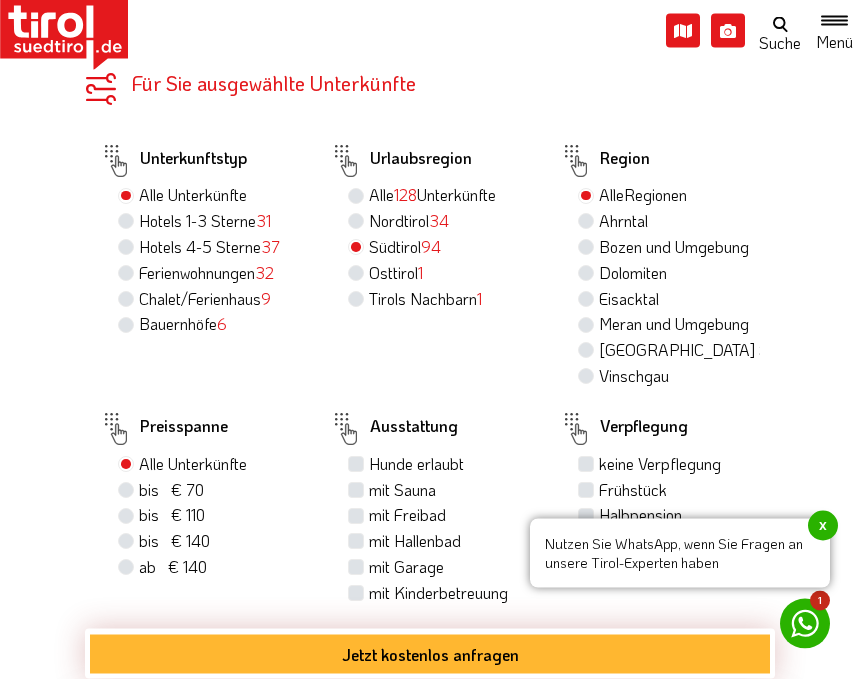 scroll, scrollTop: 1162, scrollLeft: 0, axis: vertical 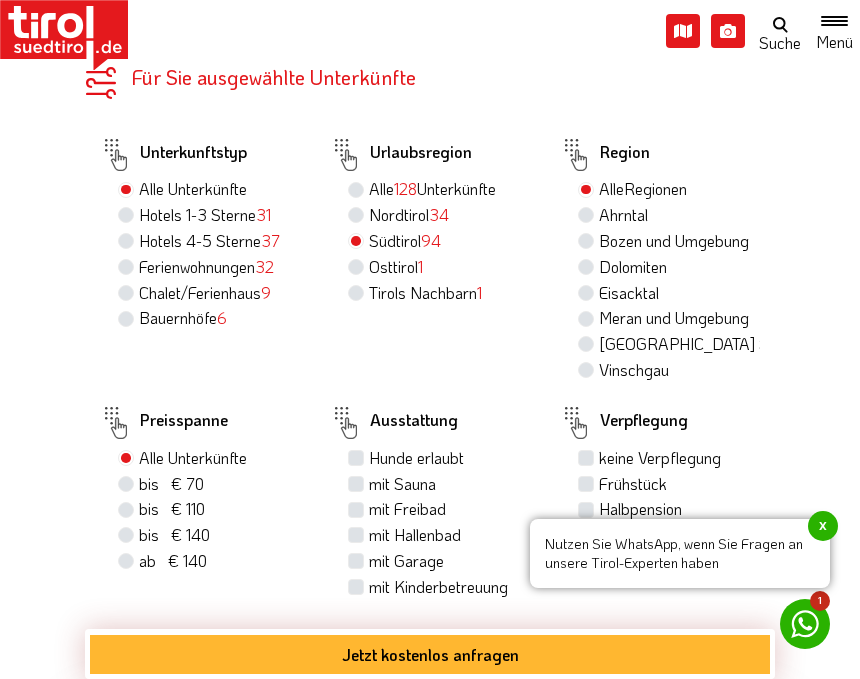 click on "Halbpension" at bounding box center [640, 509] 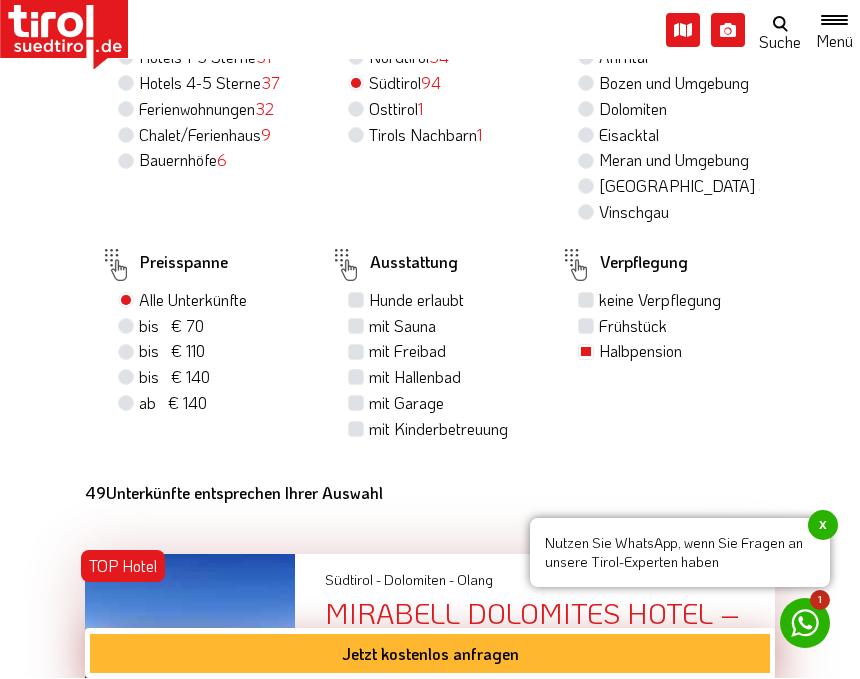 click on "Frühstück" at bounding box center [633, 327] 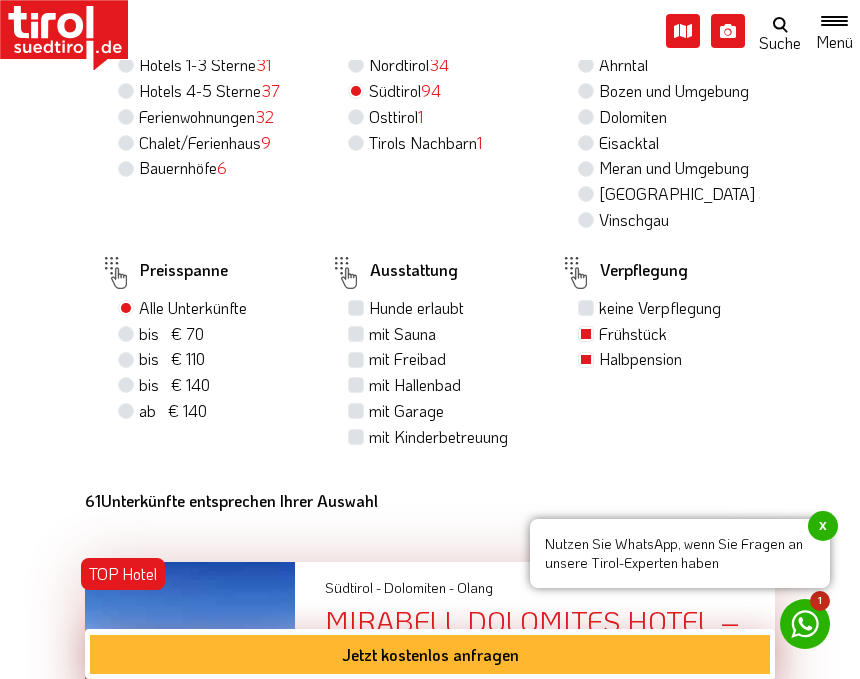 scroll, scrollTop: 1405, scrollLeft: 0, axis: vertical 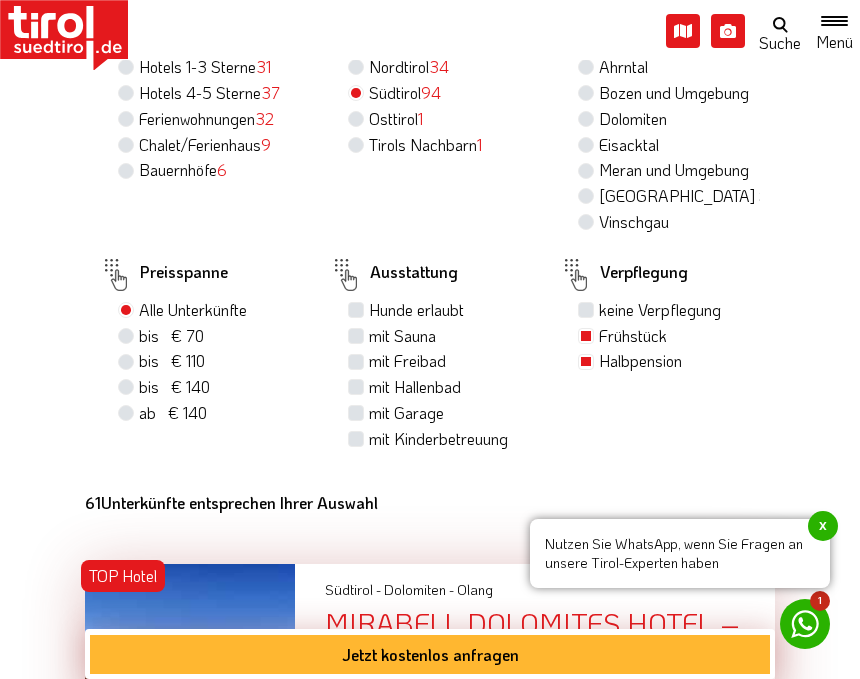 click on "Hunde erlaubt" at bounding box center [416, 310] 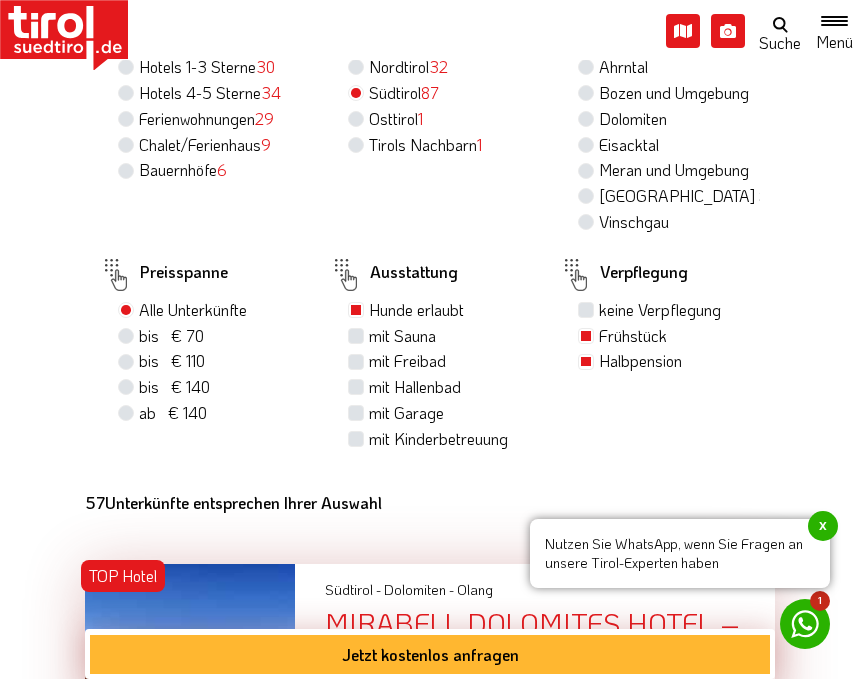 click on "Hunde erlaubt" at bounding box center (416, 310) 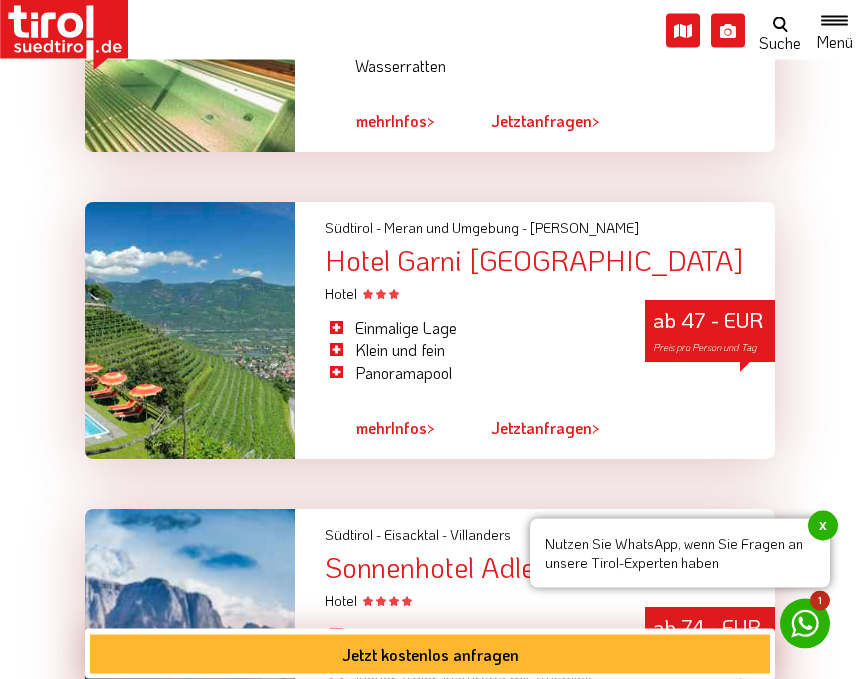 scroll, scrollTop: 3235, scrollLeft: 0, axis: vertical 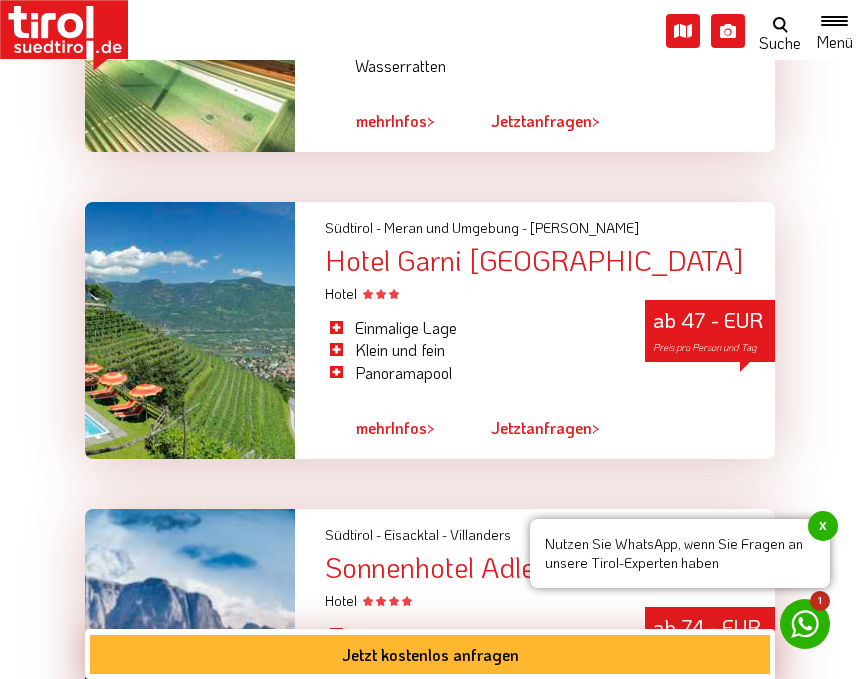 click on "mehr" at bounding box center [373, 427] 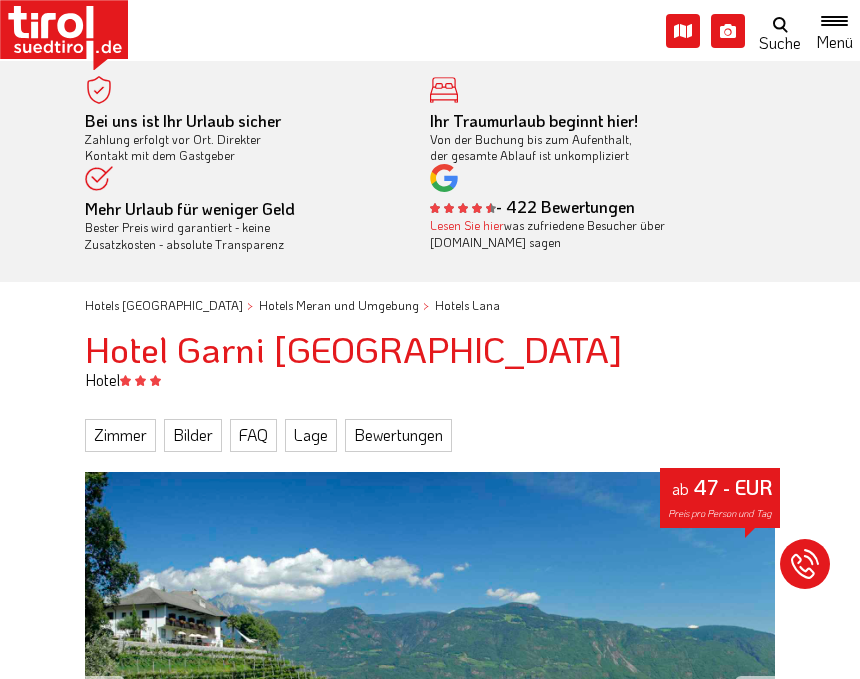 scroll, scrollTop: 0, scrollLeft: 0, axis: both 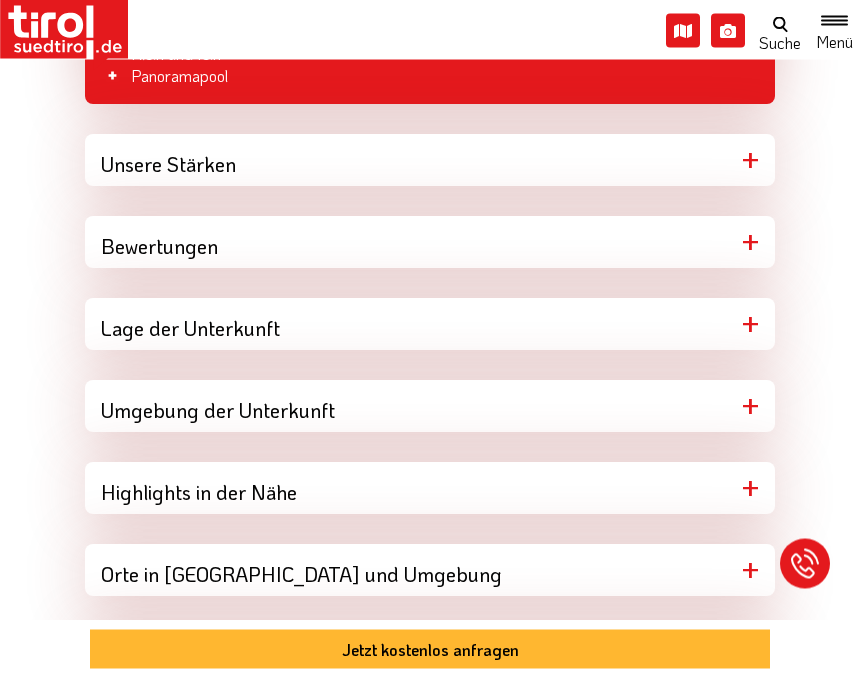 click on "Unsere Stärken" at bounding box center (430, 161) 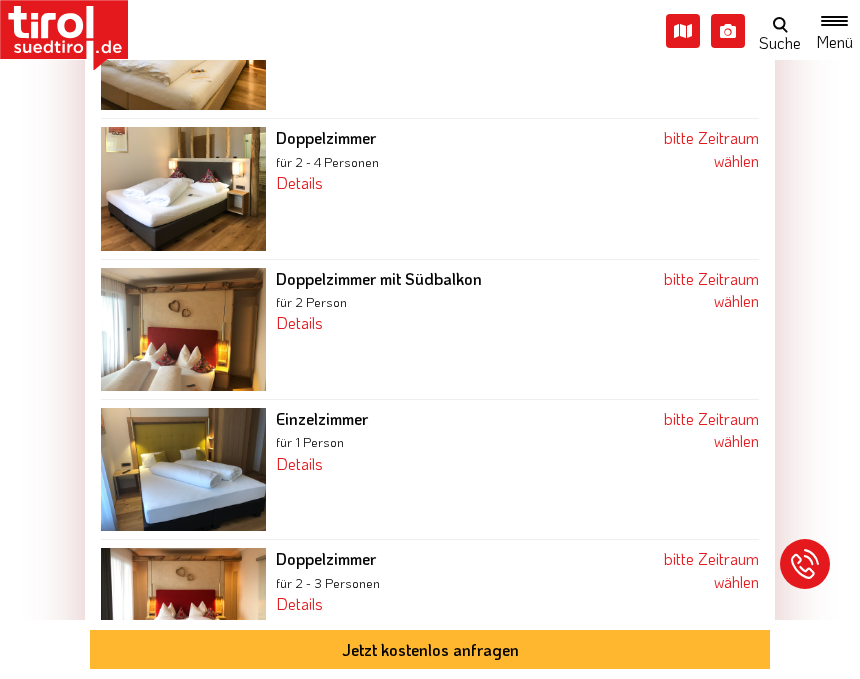 scroll, scrollTop: 1585, scrollLeft: 0, axis: vertical 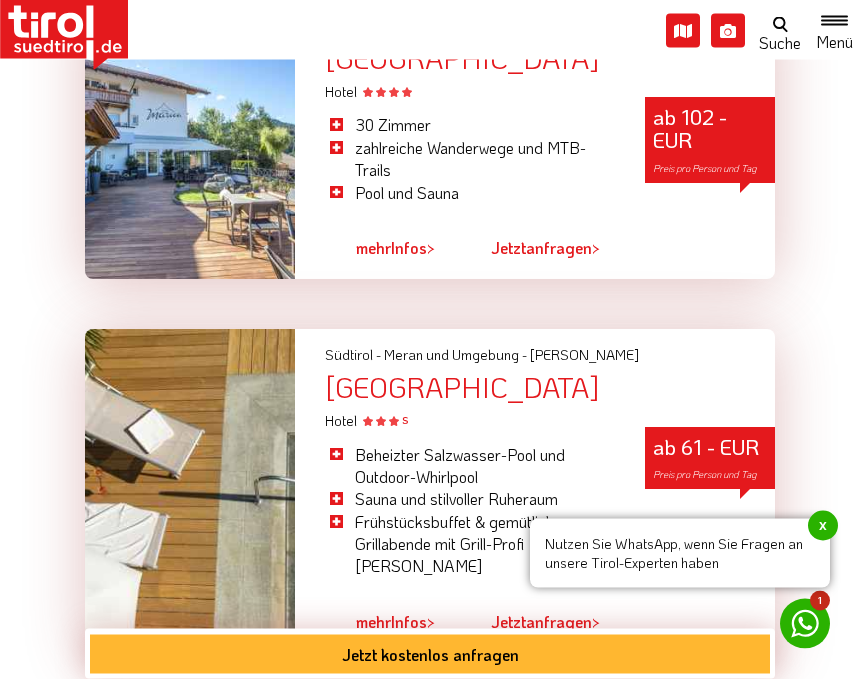 click on "nächste   |" at bounding box center (309, 689) 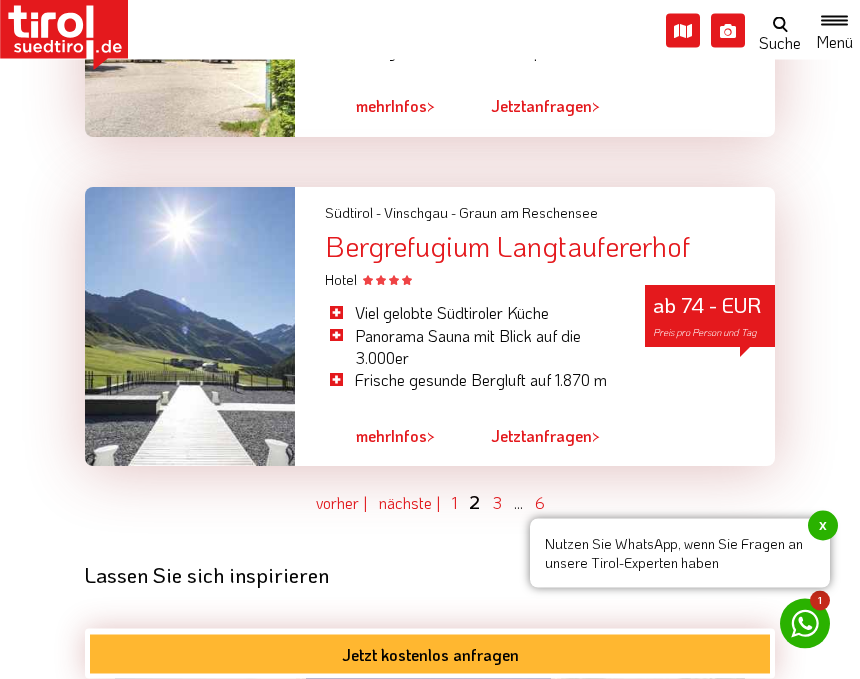 scroll, scrollTop: 5965, scrollLeft: 0, axis: vertical 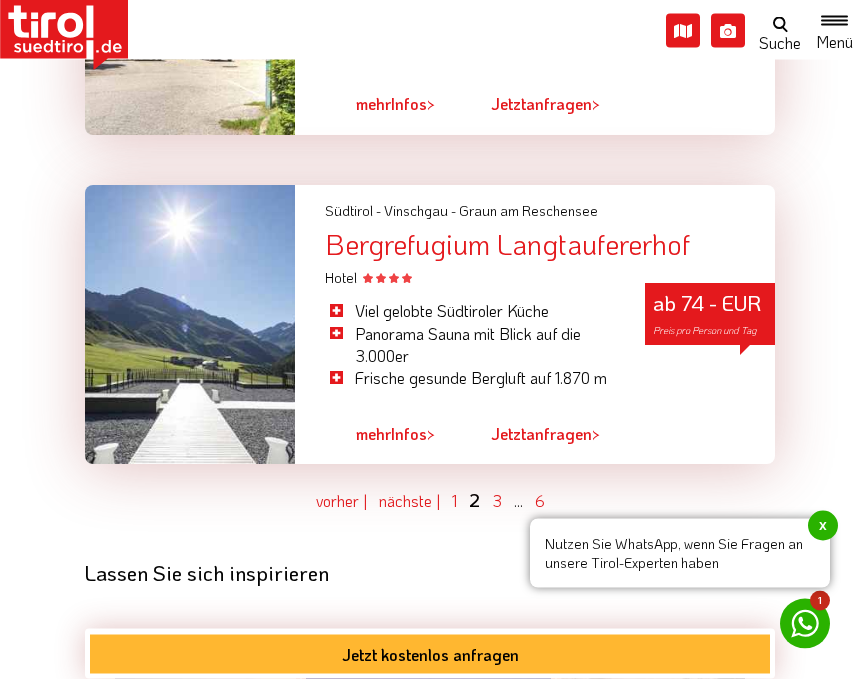 click on "mehr  Infos  >" at bounding box center (395, 435) 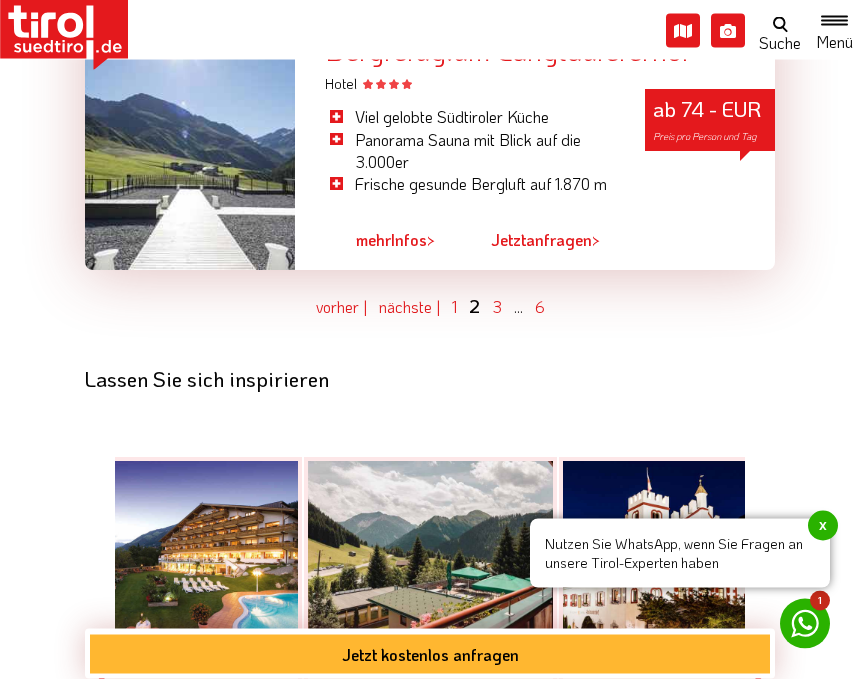 scroll, scrollTop: 6065, scrollLeft: 0, axis: vertical 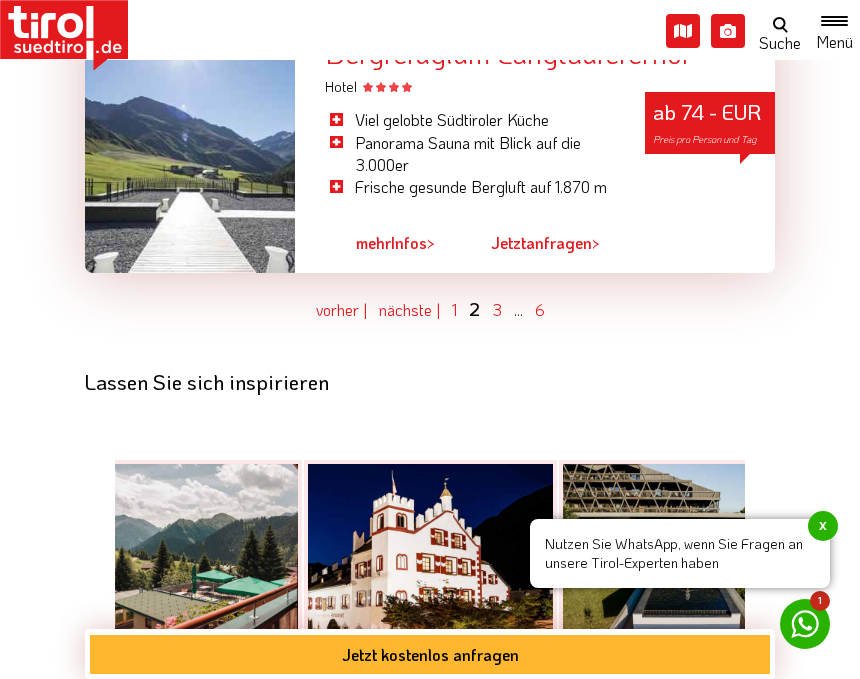 click on "nächste |" at bounding box center [409, 309] 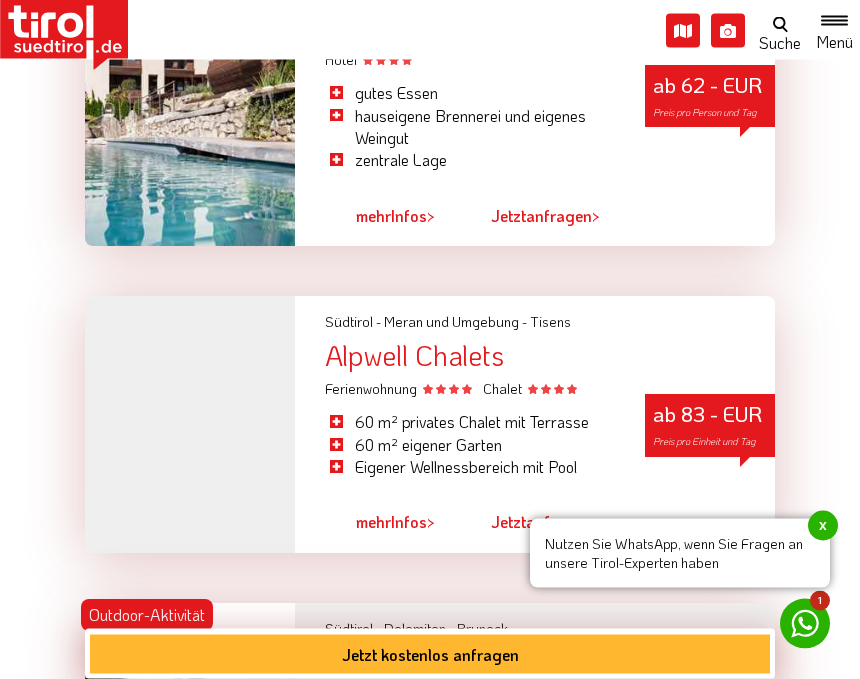 scroll, scrollTop: 3446, scrollLeft: 0, axis: vertical 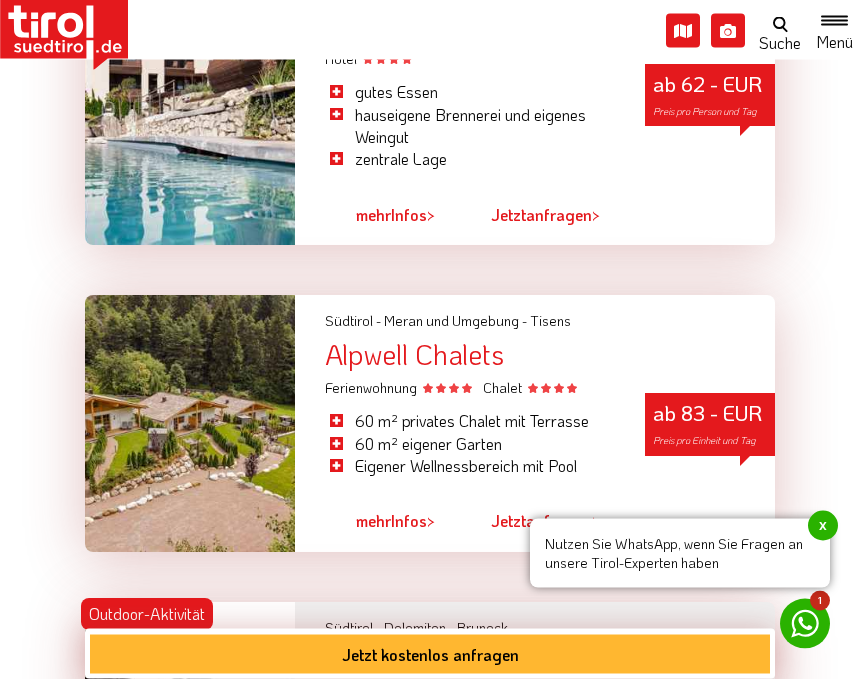 click on "mehr" at bounding box center [373, 521] 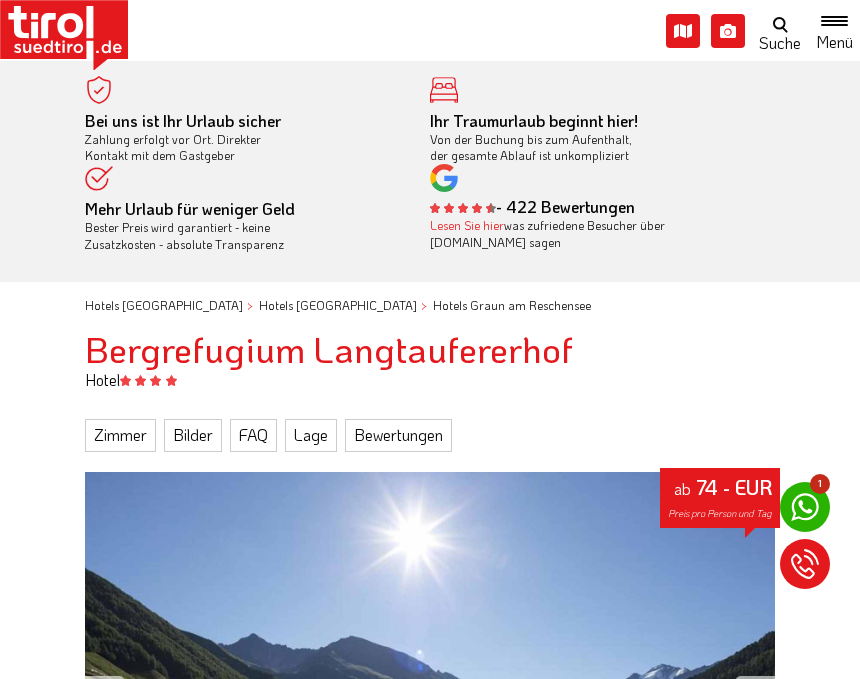 scroll, scrollTop: 0, scrollLeft: 0, axis: both 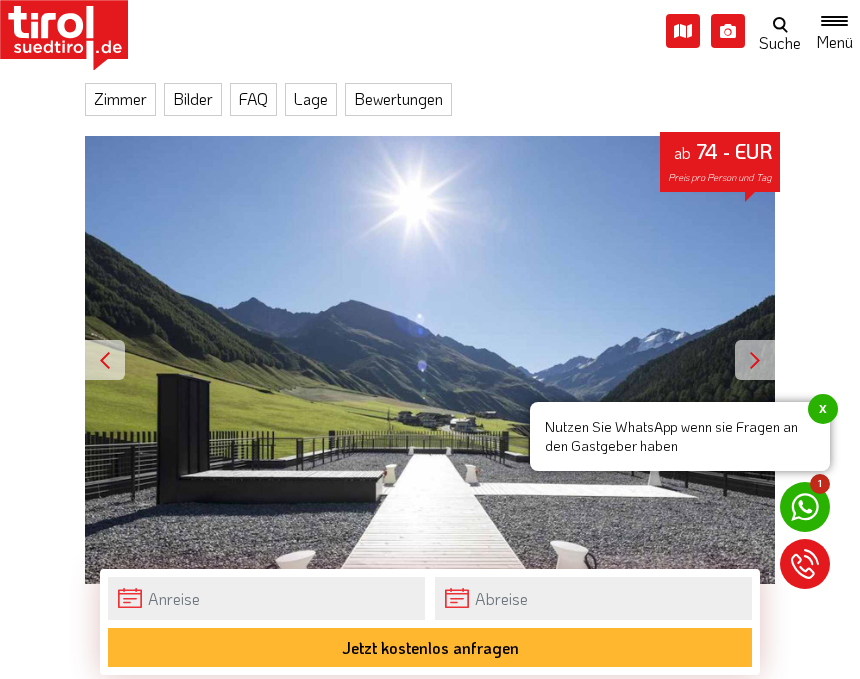 click at bounding box center [755, 360] 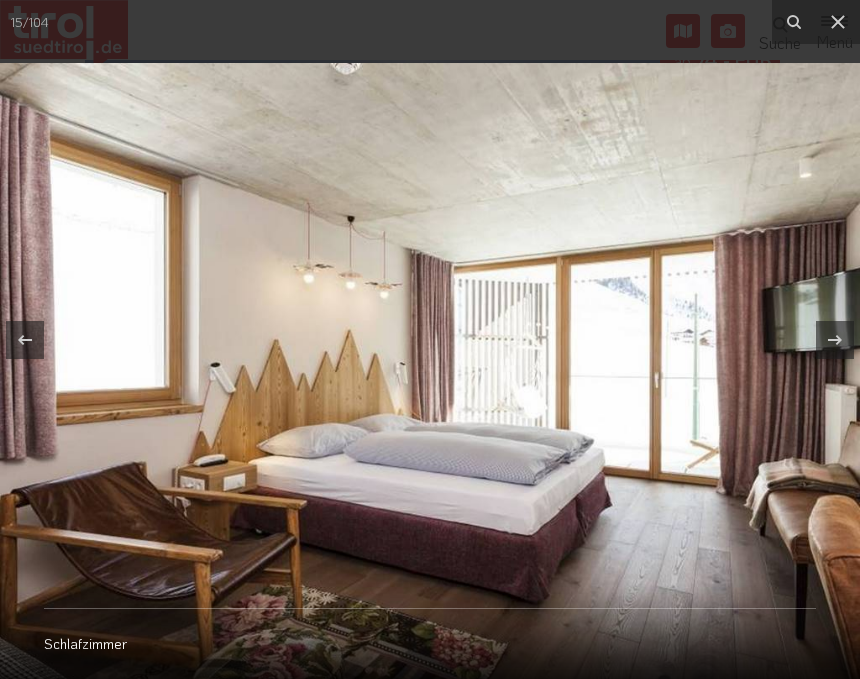 scroll, scrollTop: 429, scrollLeft: 0, axis: vertical 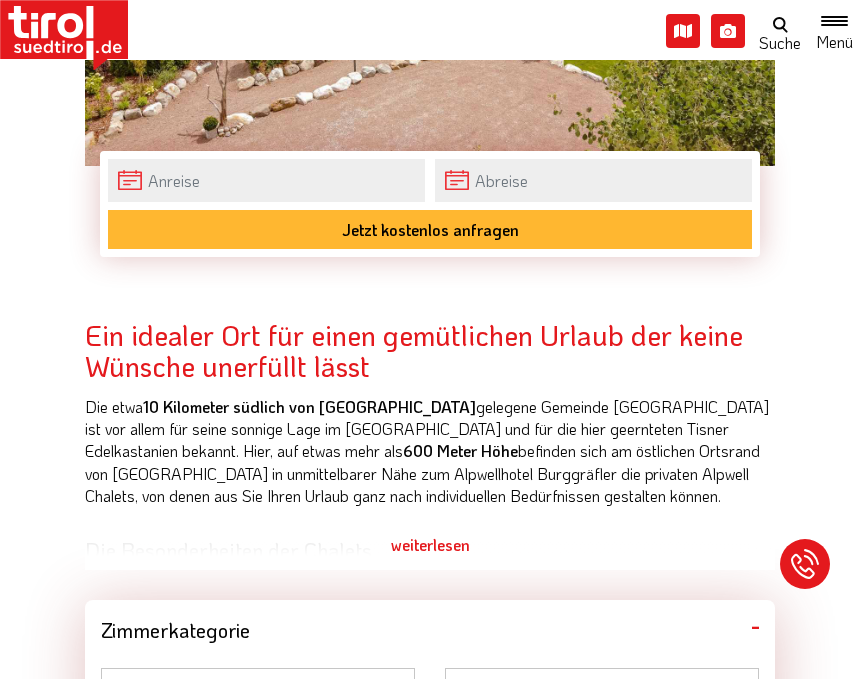 click on "weiterlesen" at bounding box center [430, 545] 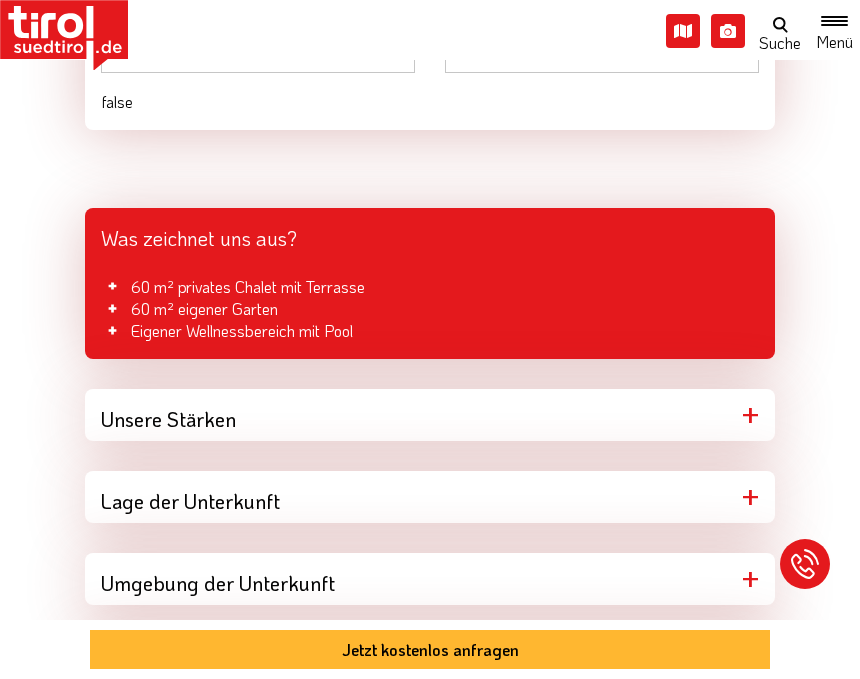 scroll, scrollTop: 2044, scrollLeft: 0, axis: vertical 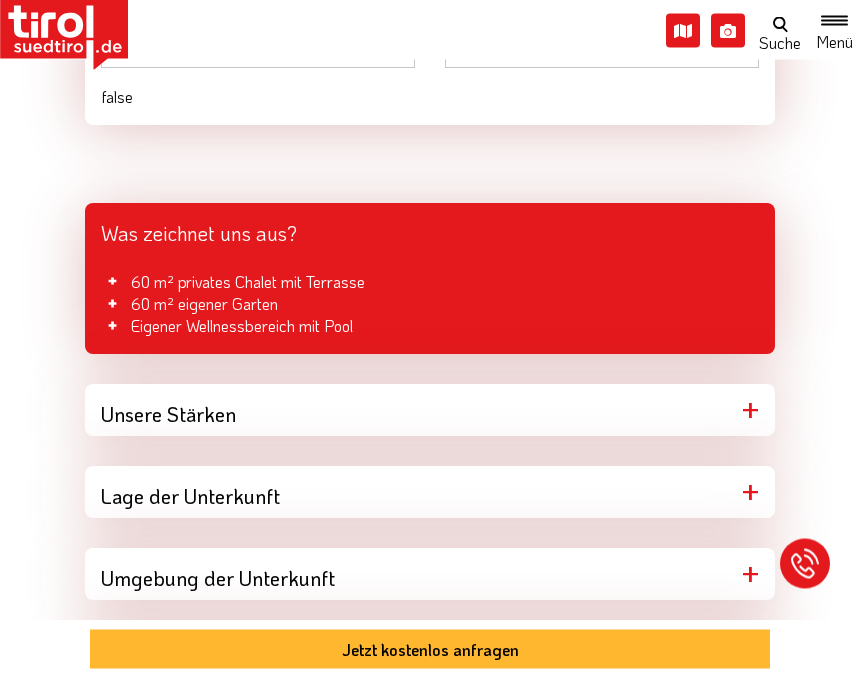 click on "Unsere Stärken" at bounding box center [430, 411] 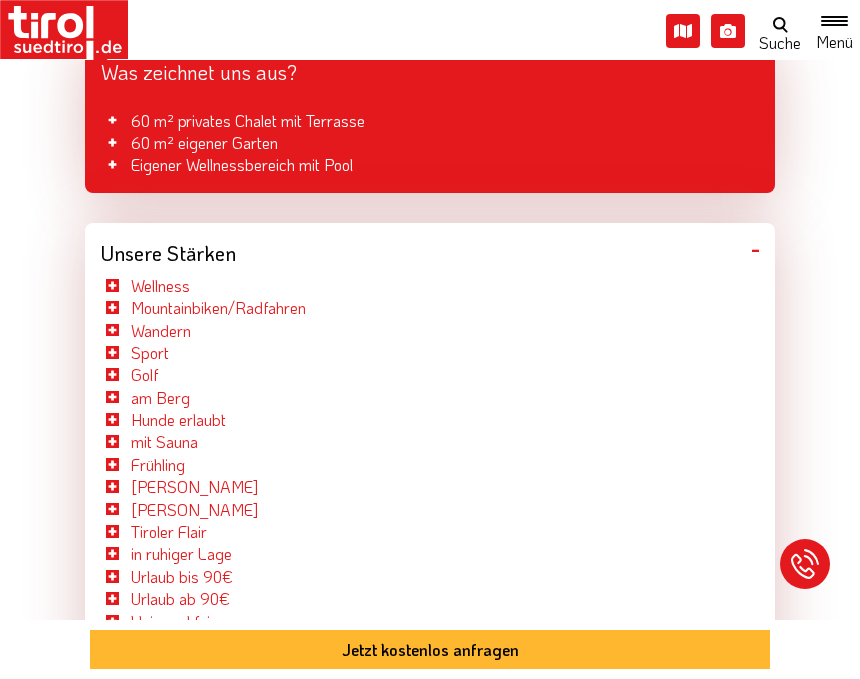 scroll, scrollTop: 2209, scrollLeft: 0, axis: vertical 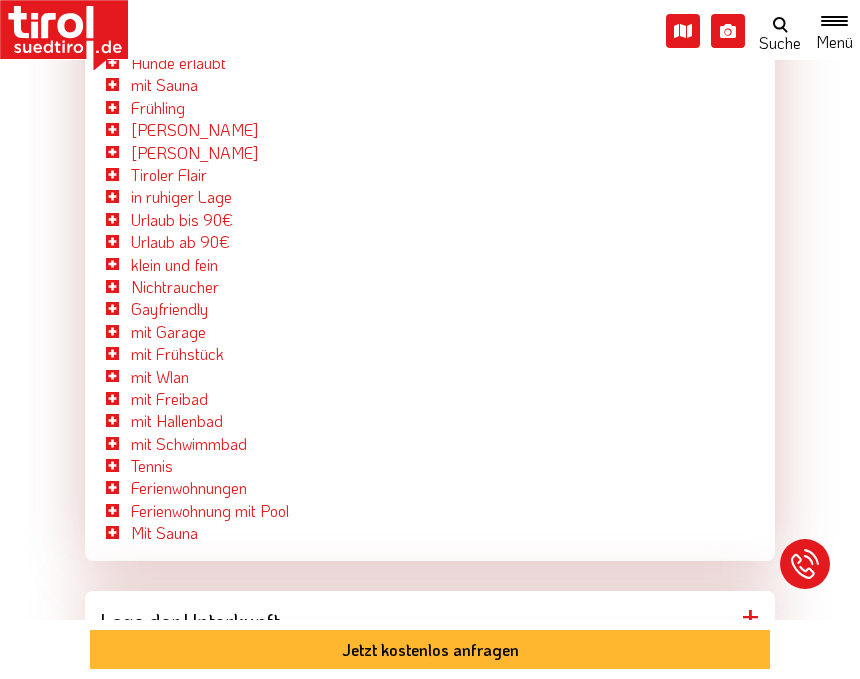 click on "Lage der Unterkunft" at bounding box center [430, 617] 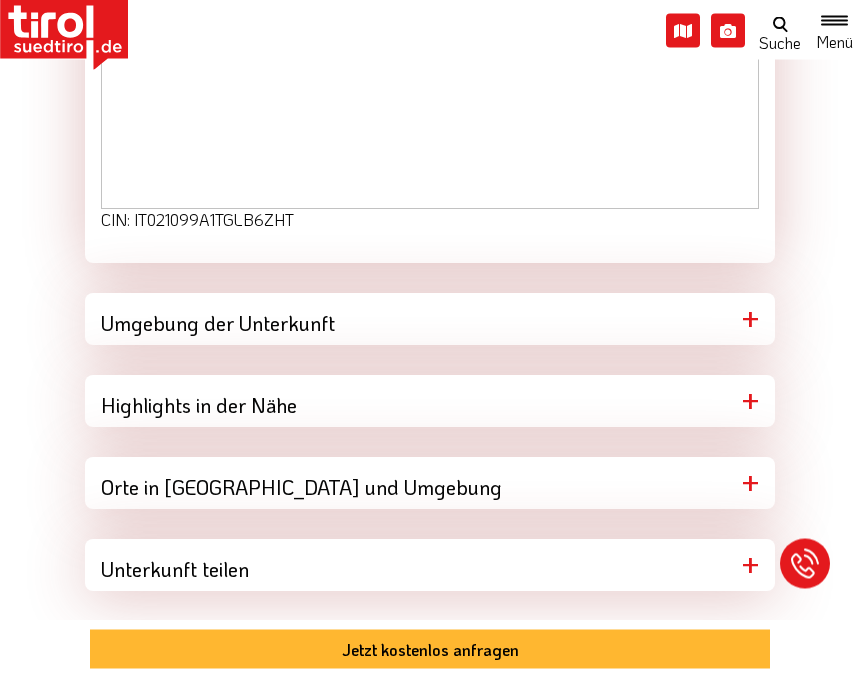 scroll, scrollTop: 3406, scrollLeft: 0, axis: vertical 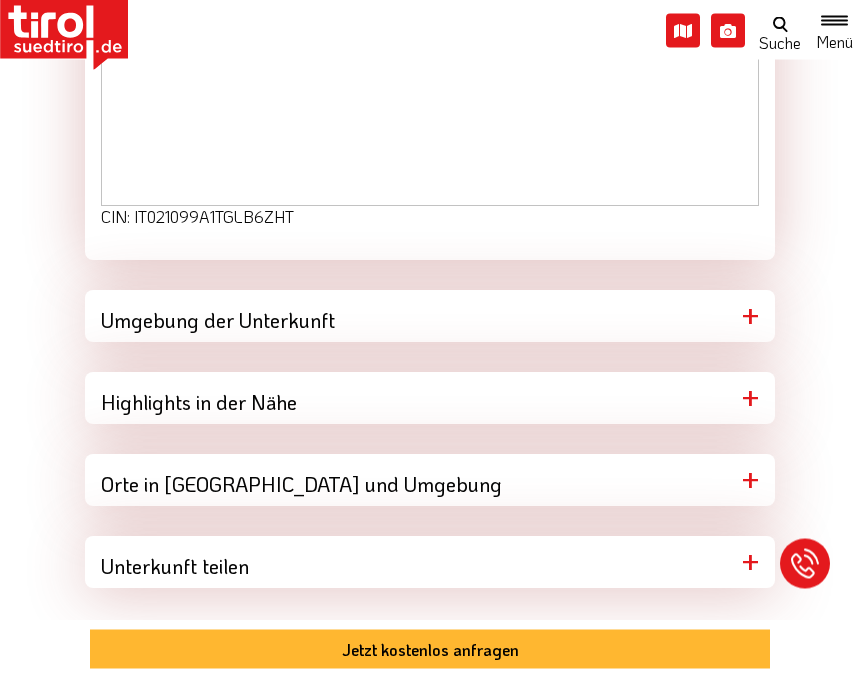 click on "Umgebung der Unterkunft" at bounding box center (430, 317) 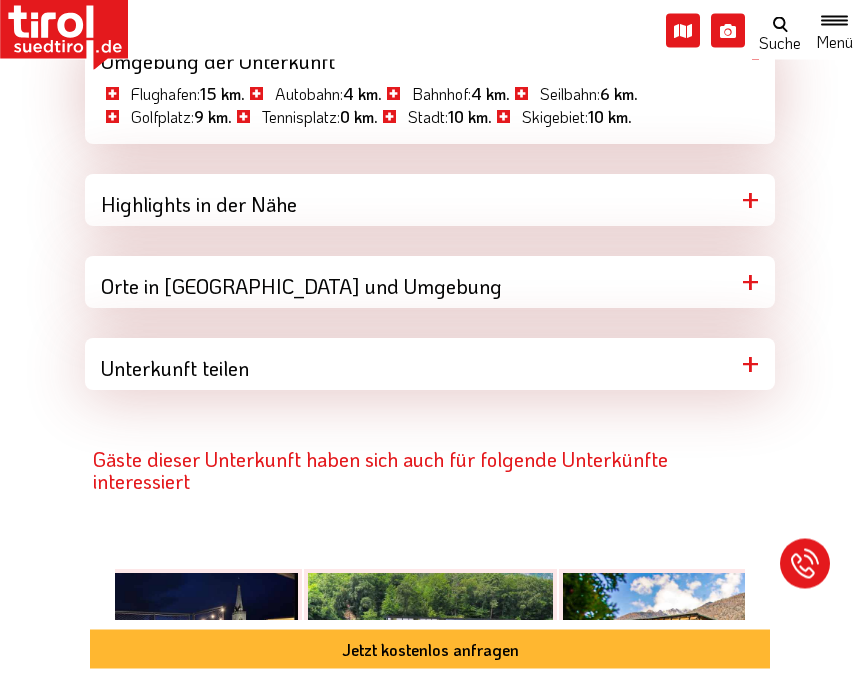 scroll, scrollTop: 3673, scrollLeft: 0, axis: vertical 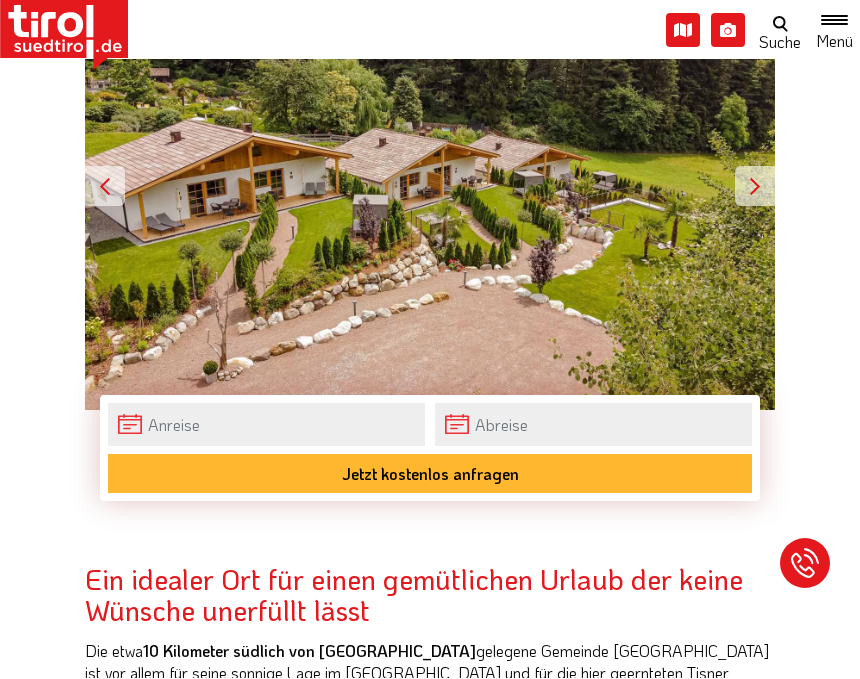 click at bounding box center [755, 187] 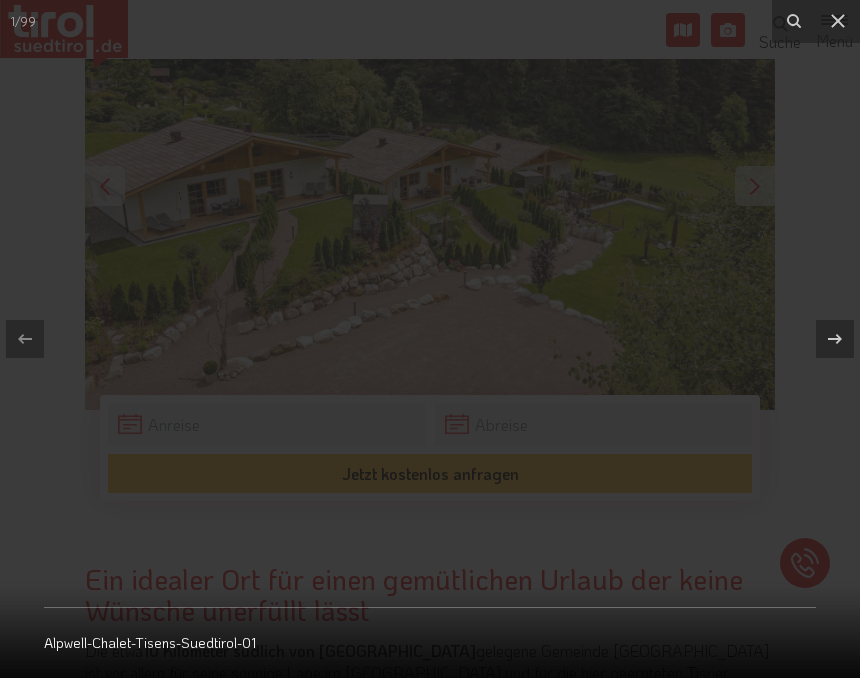 scroll, scrollTop: 510, scrollLeft: 0, axis: vertical 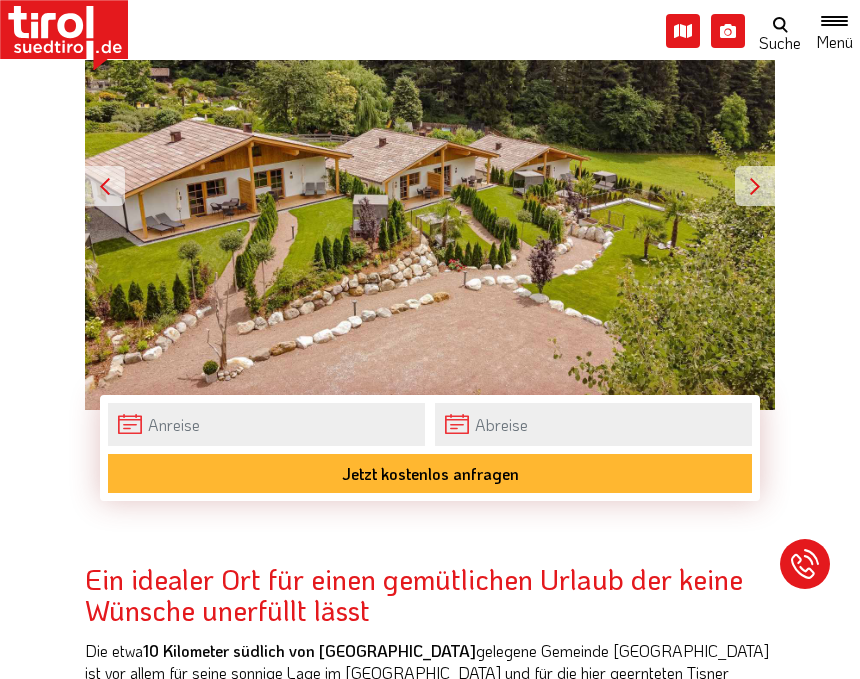 click at bounding box center [755, 186] 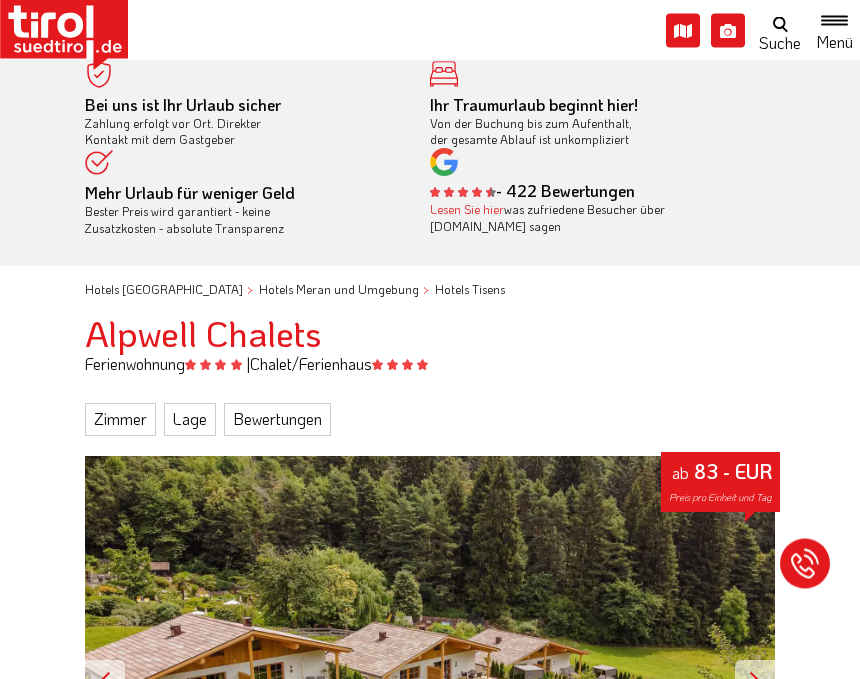 scroll, scrollTop: 0, scrollLeft: 0, axis: both 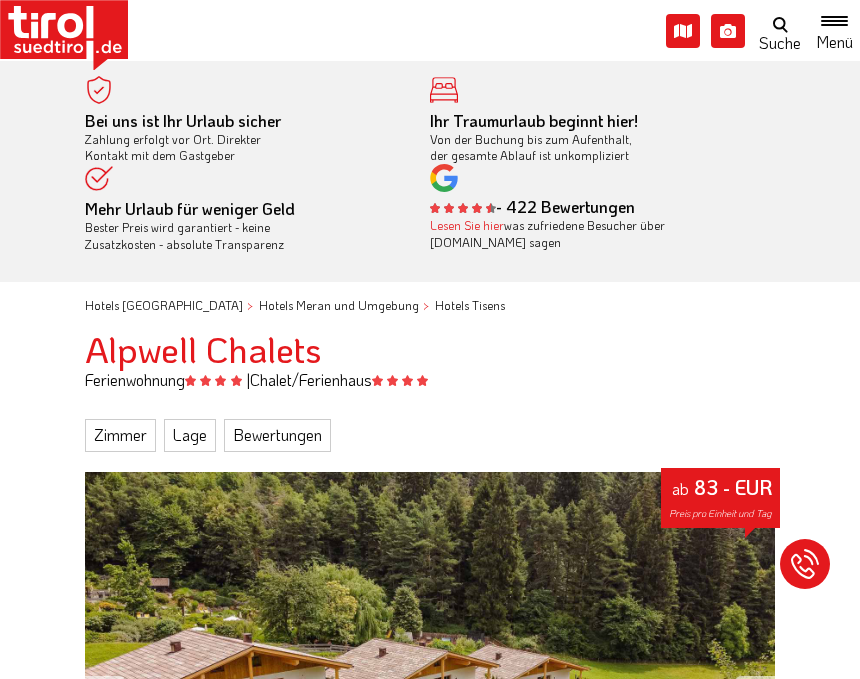 click on "Lage" at bounding box center [190, 435] 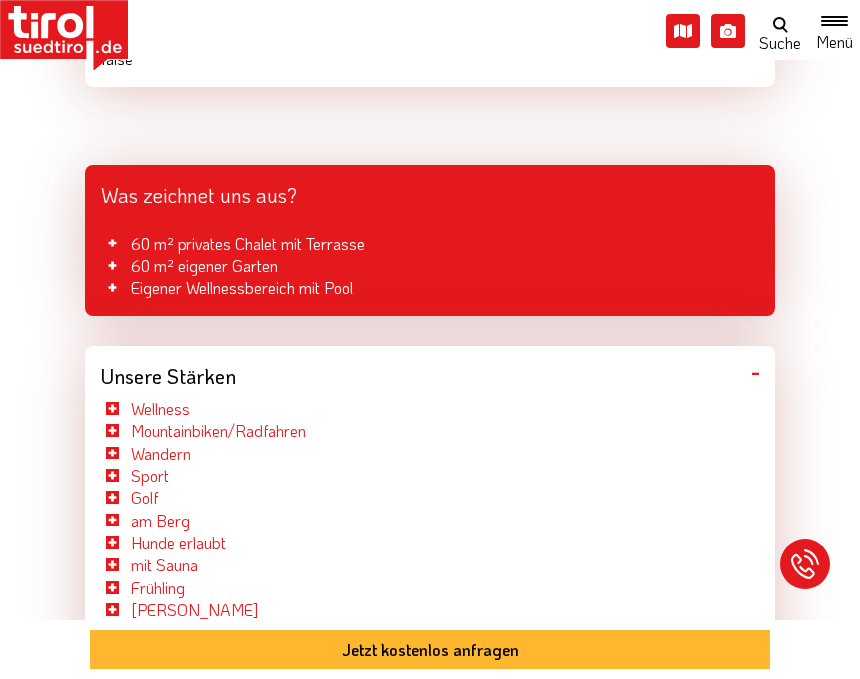 scroll, scrollTop: 2133, scrollLeft: 0, axis: vertical 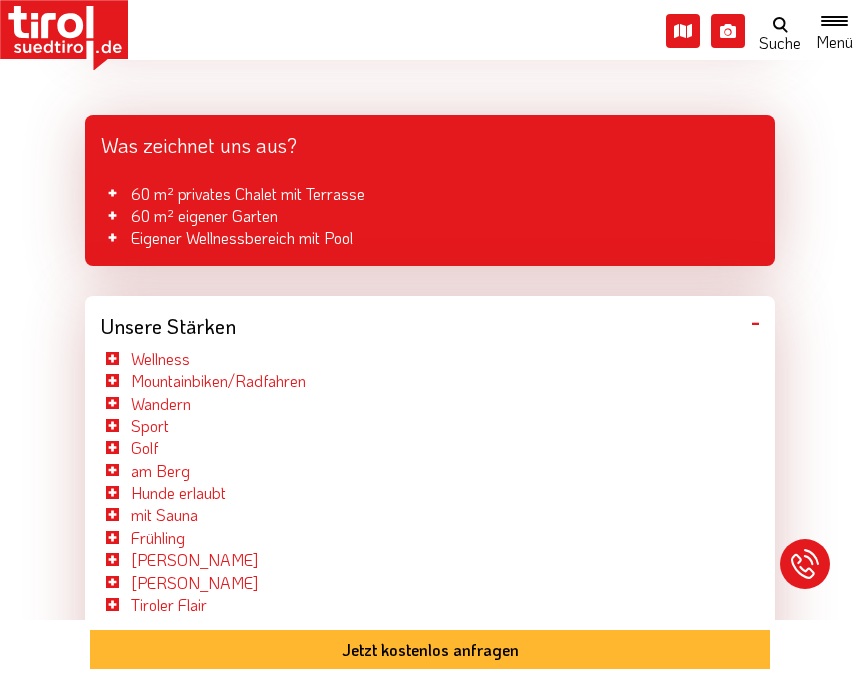click on "Wellness" at bounding box center [160, 358] 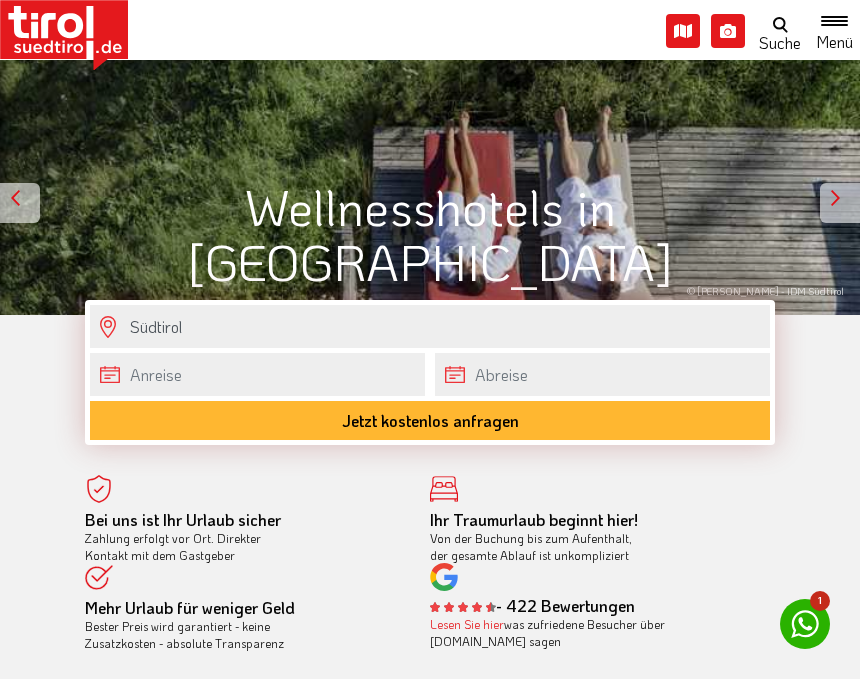 scroll, scrollTop: 0, scrollLeft: 0, axis: both 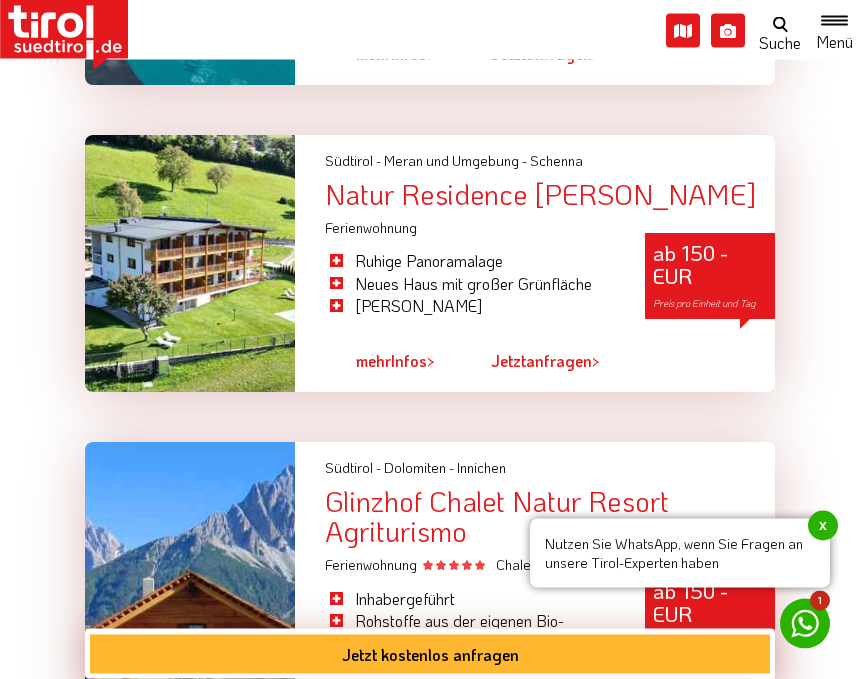 click on "mehr  Infos  >" at bounding box center (395, 722) 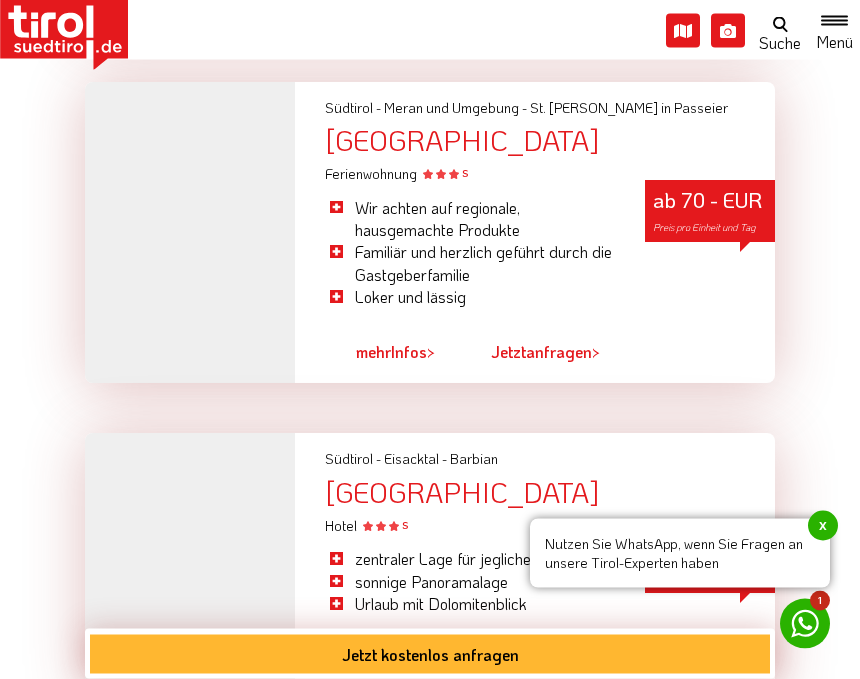 scroll, scrollTop: 5359, scrollLeft: 0, axis: vertical 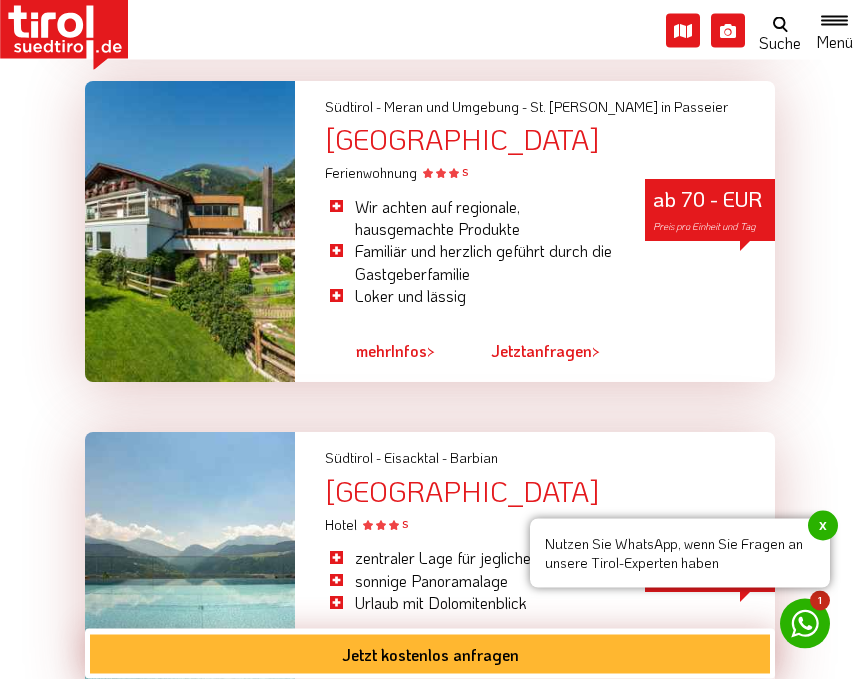 click on "mehr  Infos  >" at bounding box center [395, 659] 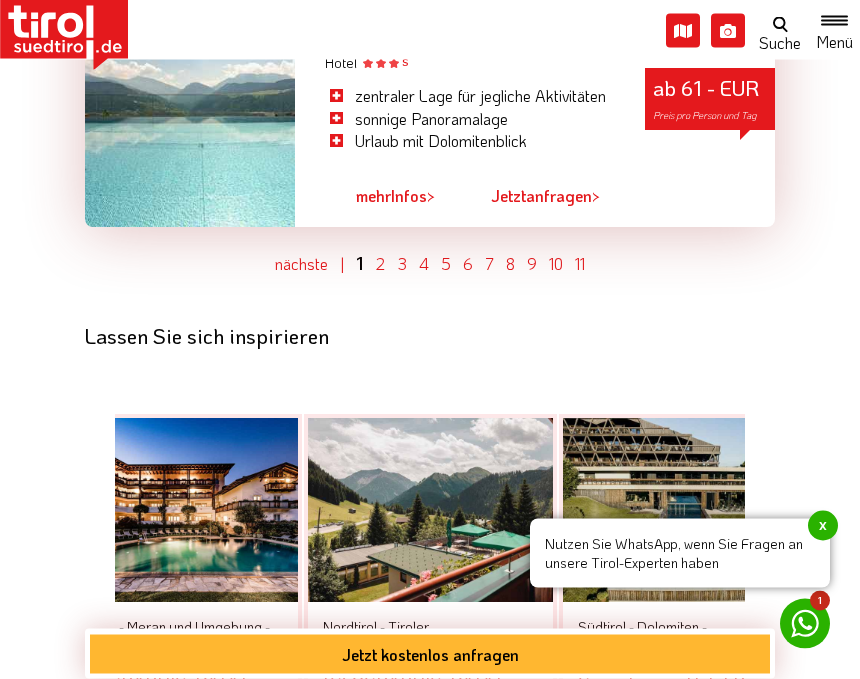 scroll, scrollTop: 5822, scrollLeft: 0, axis: vertical 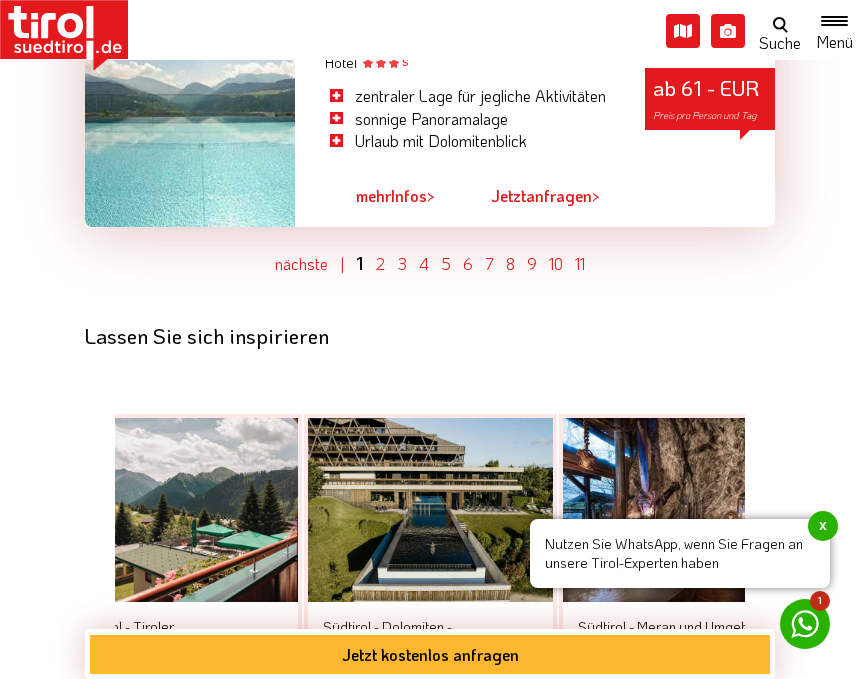 click on "nächste   |" at bounding box center [309, 263] 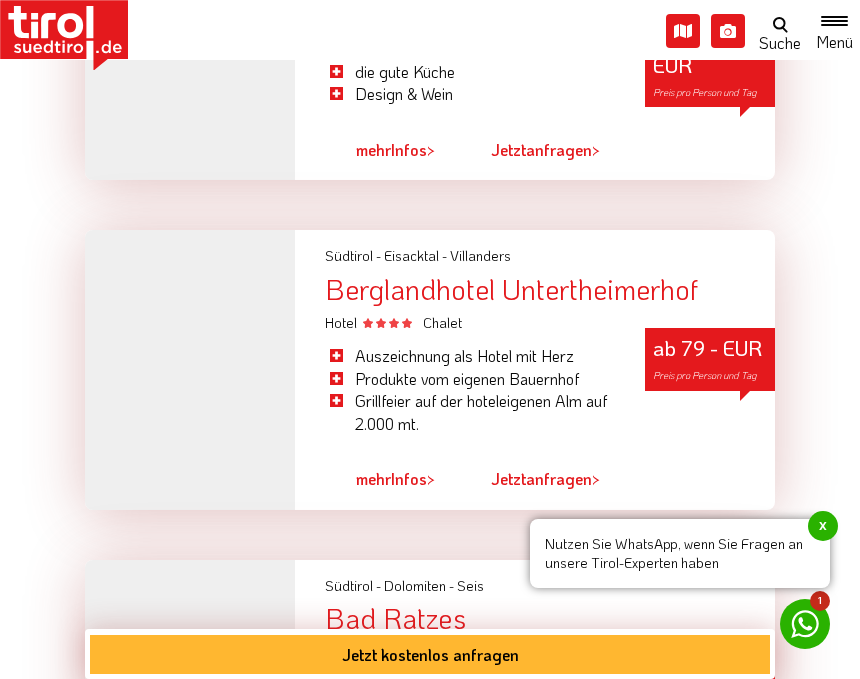 scroll, scrollTop: 2510, scrollLeft: 0, axis: vertical 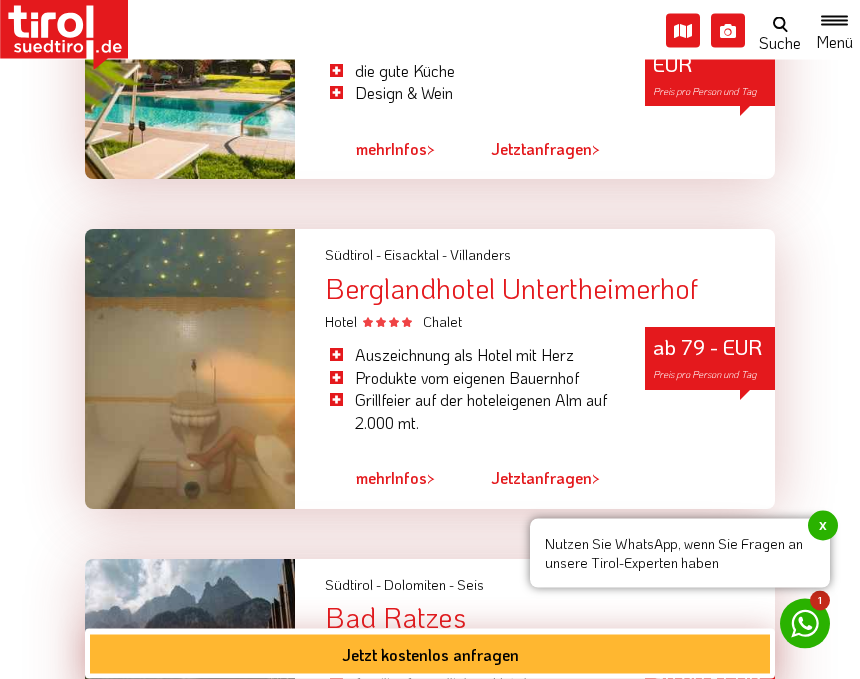 click on "mehr  Infos  >" at bounding box center (395, 479) 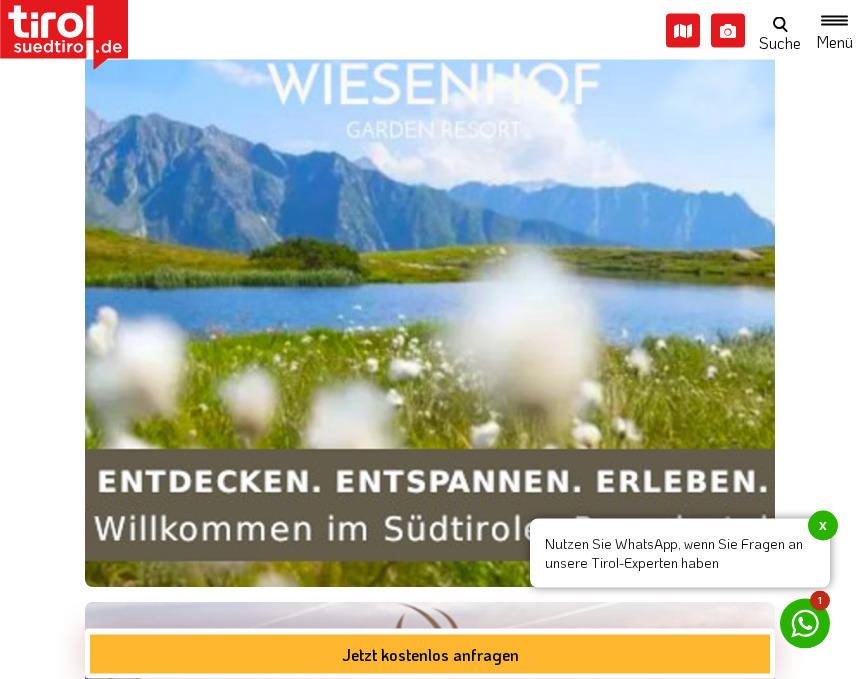 scroll, scrollTop: 7257, scrollLeft: 0, axis: vertical 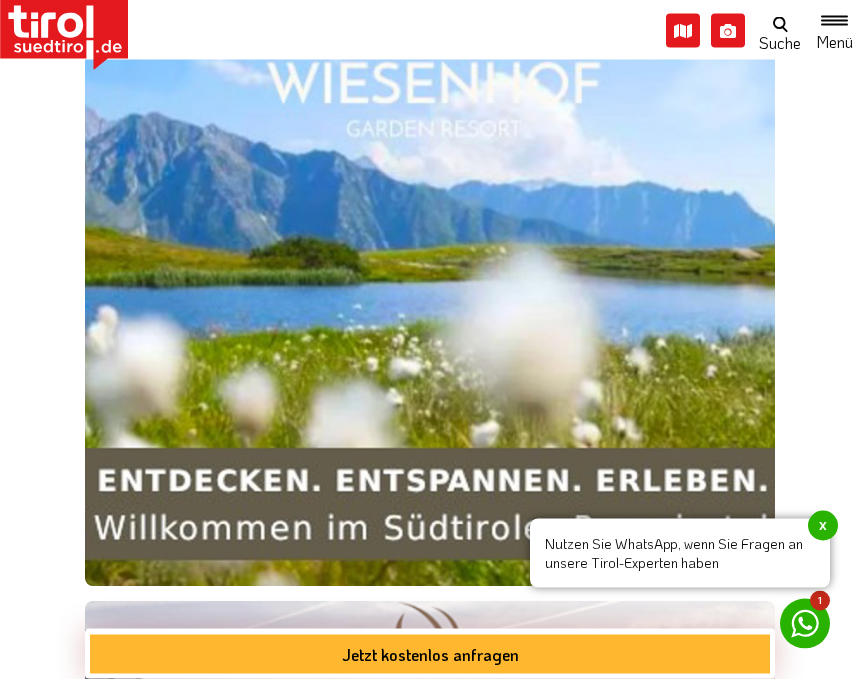 click at bounding box center [430, 242] 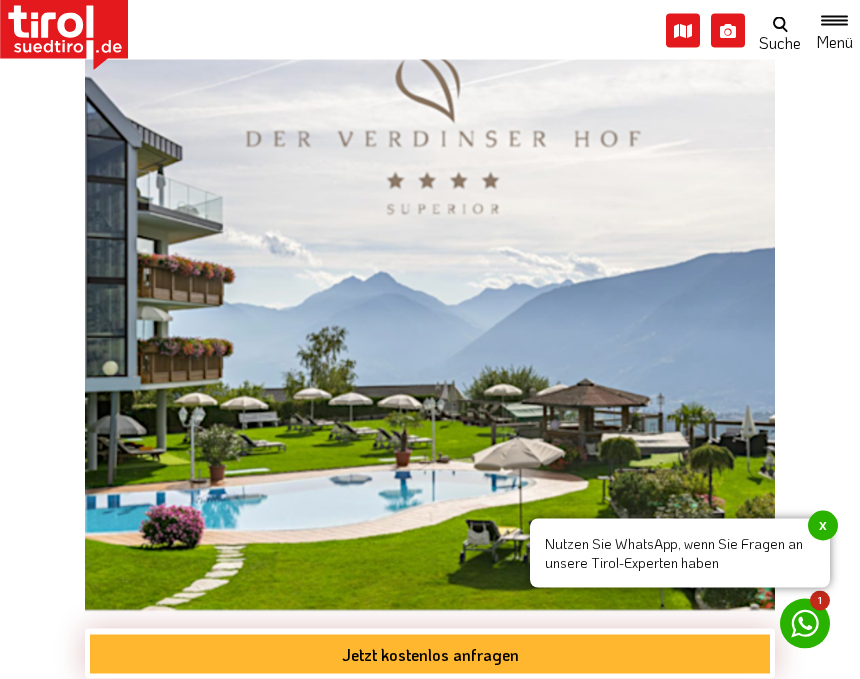 scroll, scrollTop: 7811, scrollLeft: 0, axis: vertical 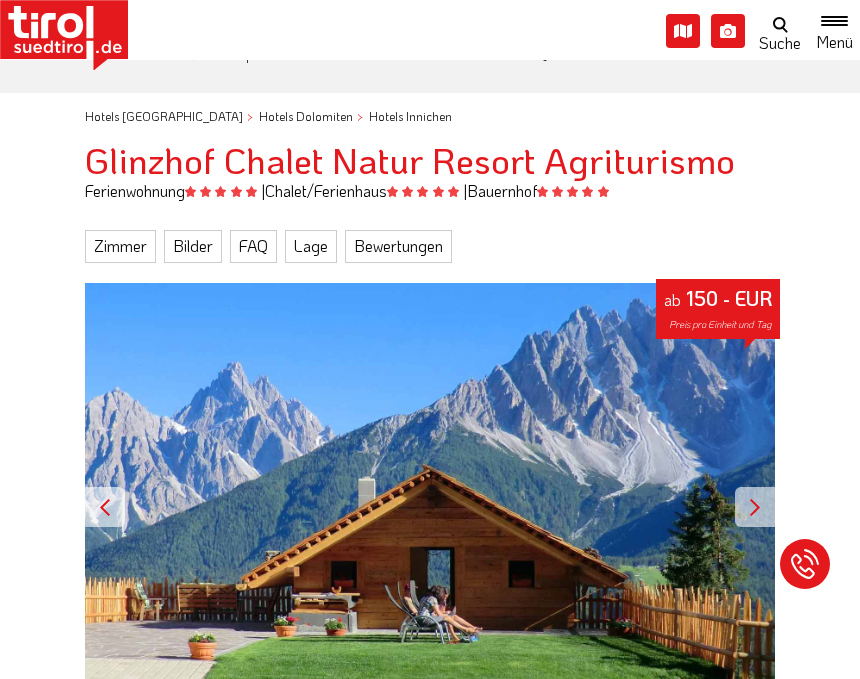 click at bounding box center (755, 507) 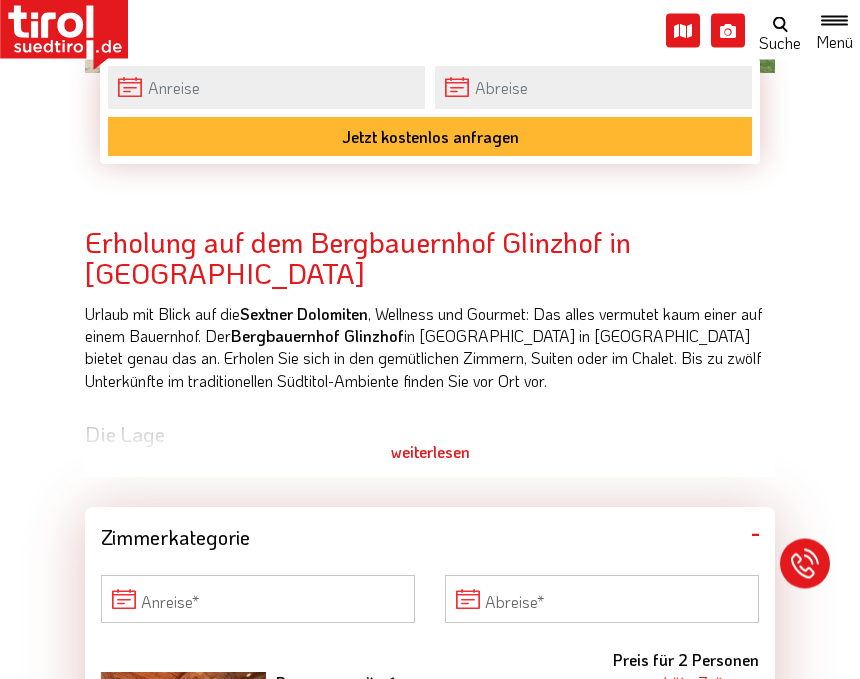 scroll, scrollTop: 848, scrollLeft: 0, axis: vertical 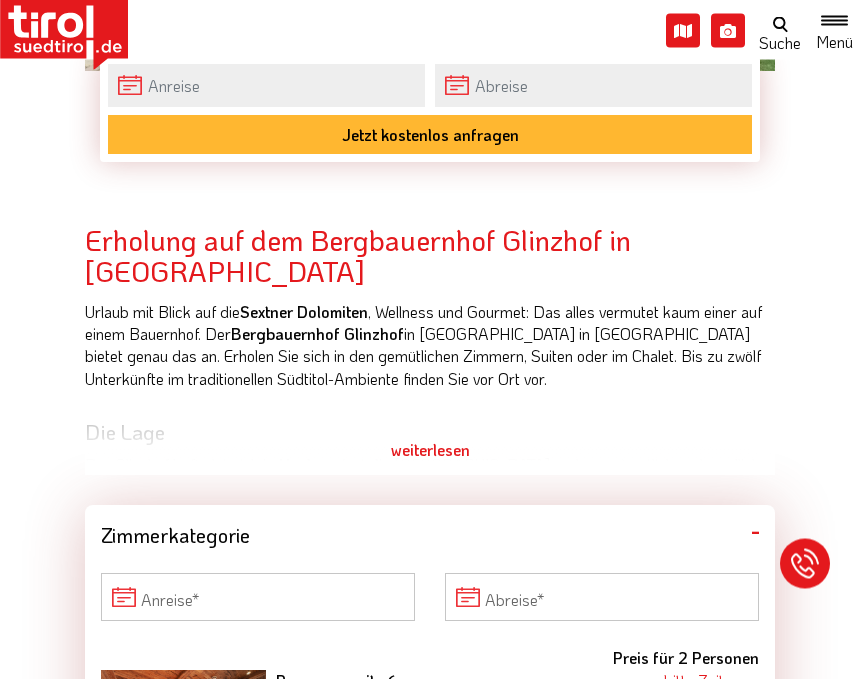 click on "weiterlesen" at bounding box center (430, 451) 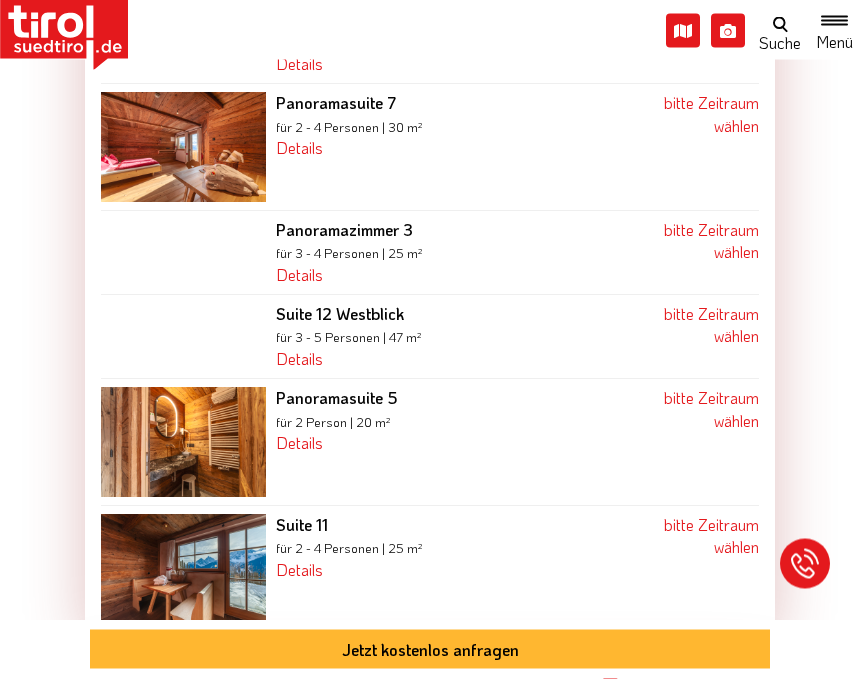 scroll, scrollTop: 2736, scrollLeft: 0, axis: vertical 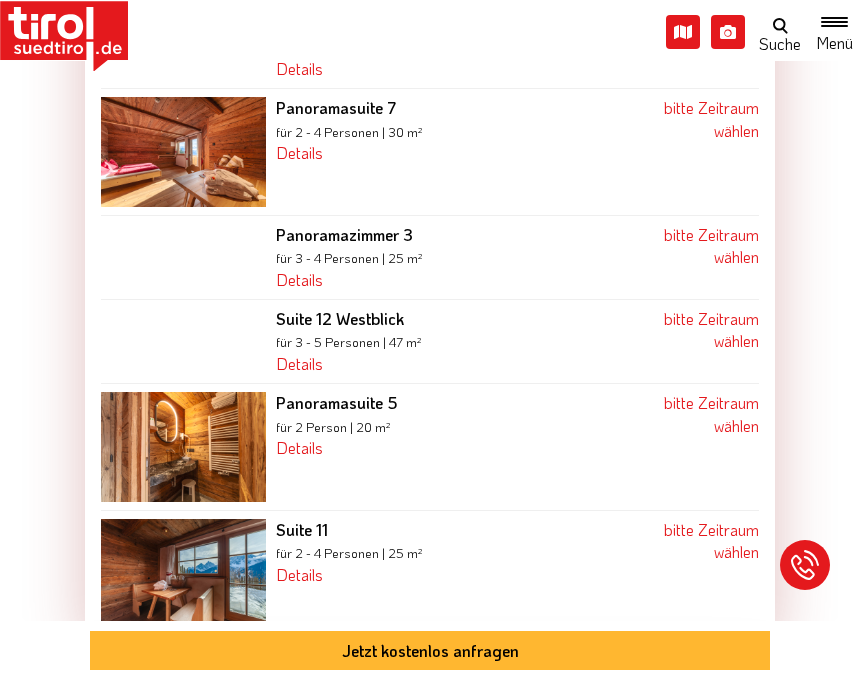 click on "Details" at bounding box center [299, 446] 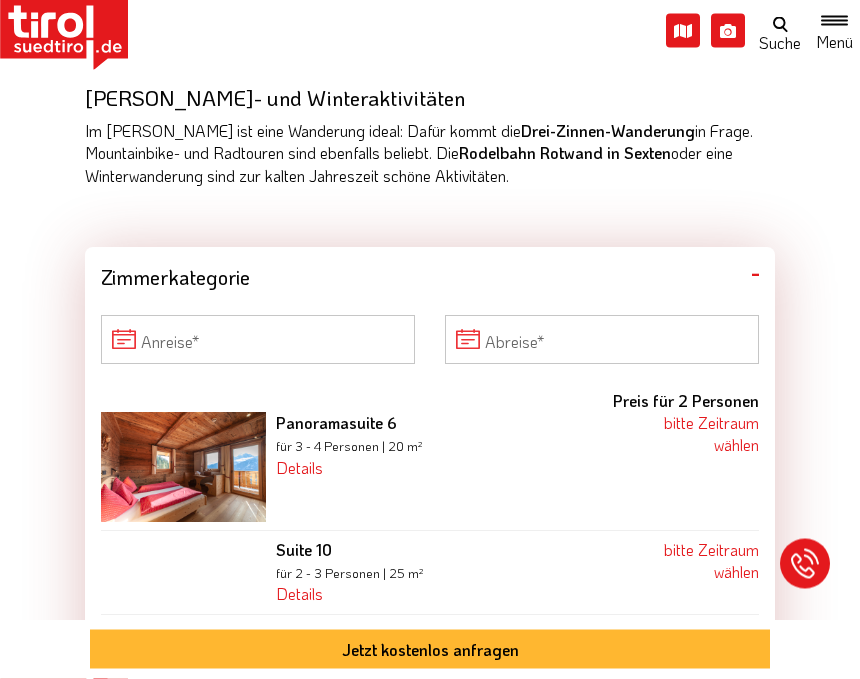 scroll, scrollTop: 1683, scrollLeft: 0, axis: vertical 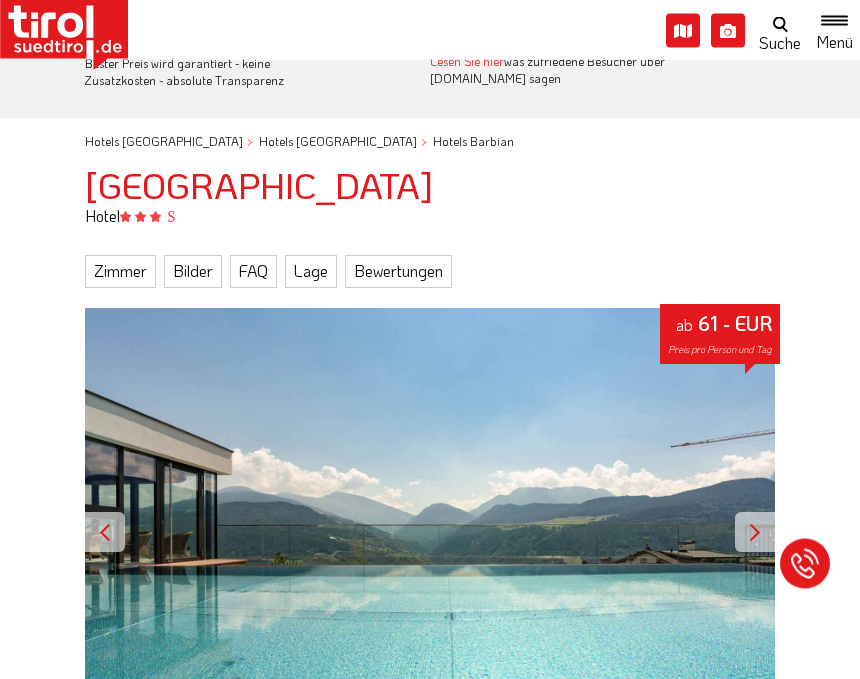 click at bounding box center (755, 533) 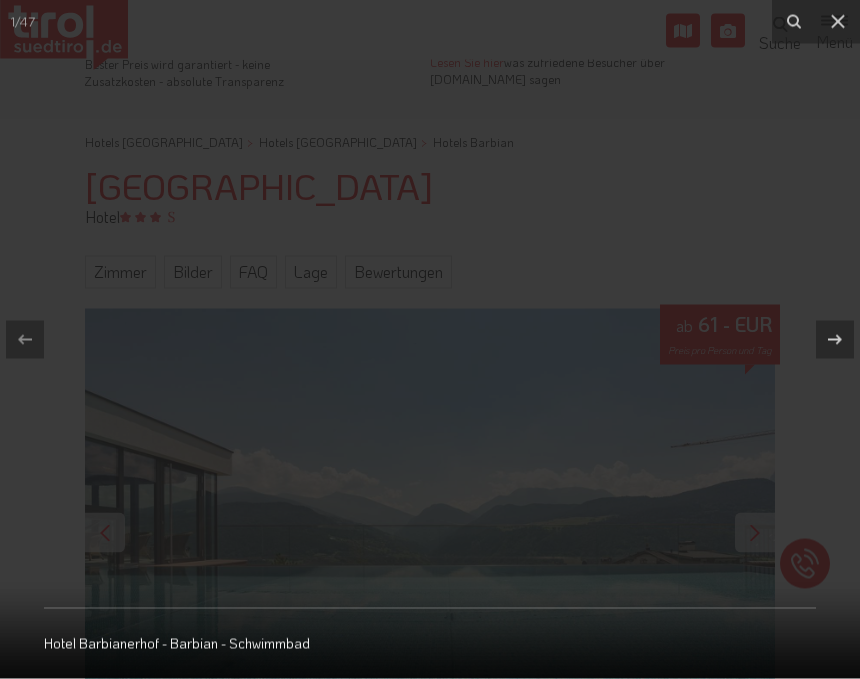 scroll, scrollTop: 164, scrollLeft: 0, axis: vertical 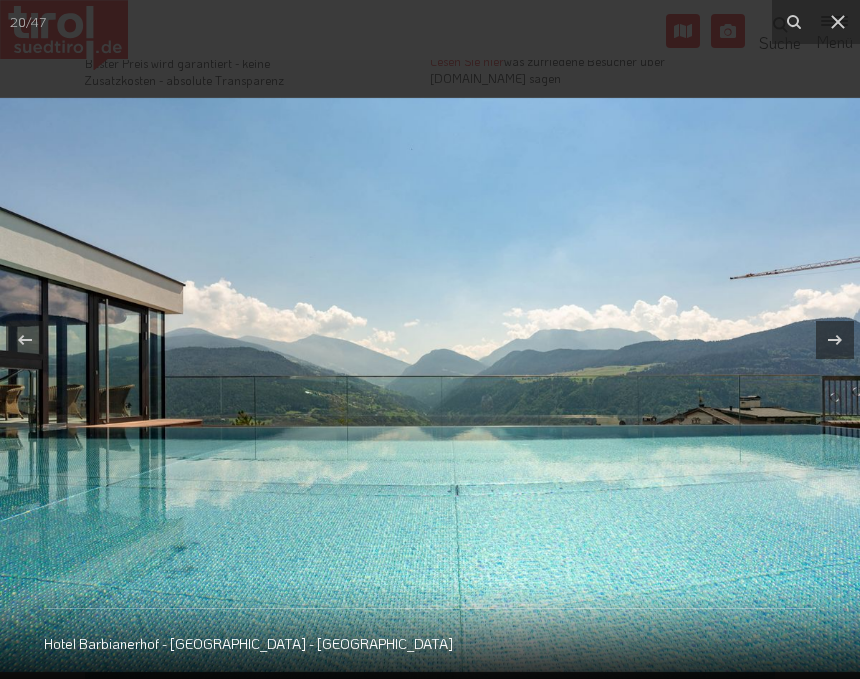 click 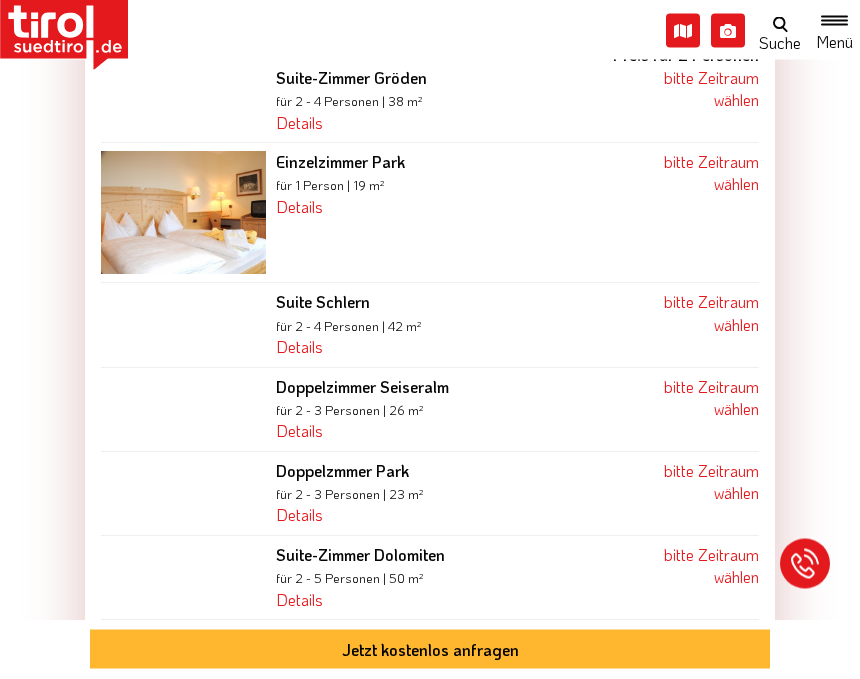 scroll, scrollTop: 1425, scrollLeft: 0, axis: vertical 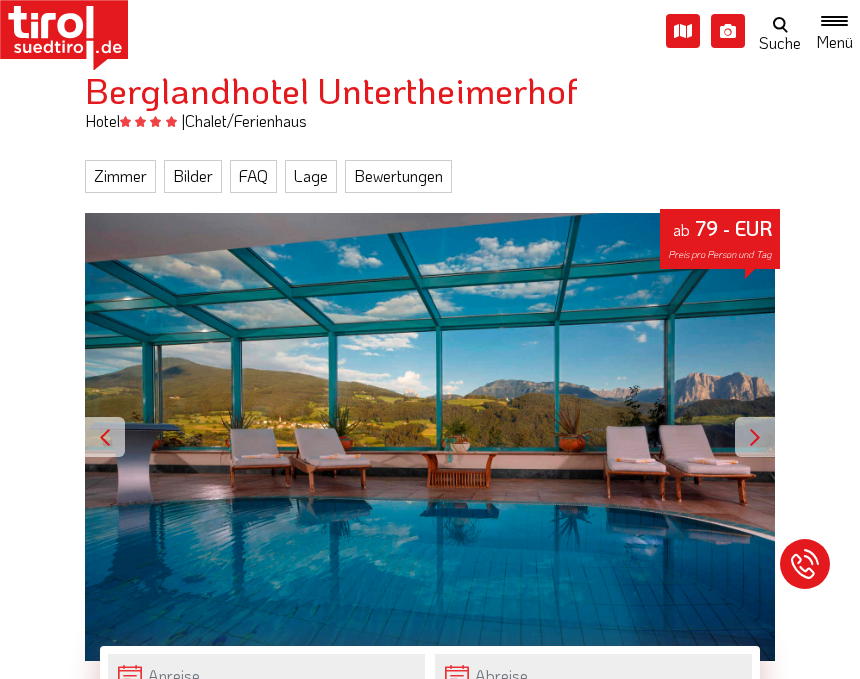 click at bounding box center [755, 437] 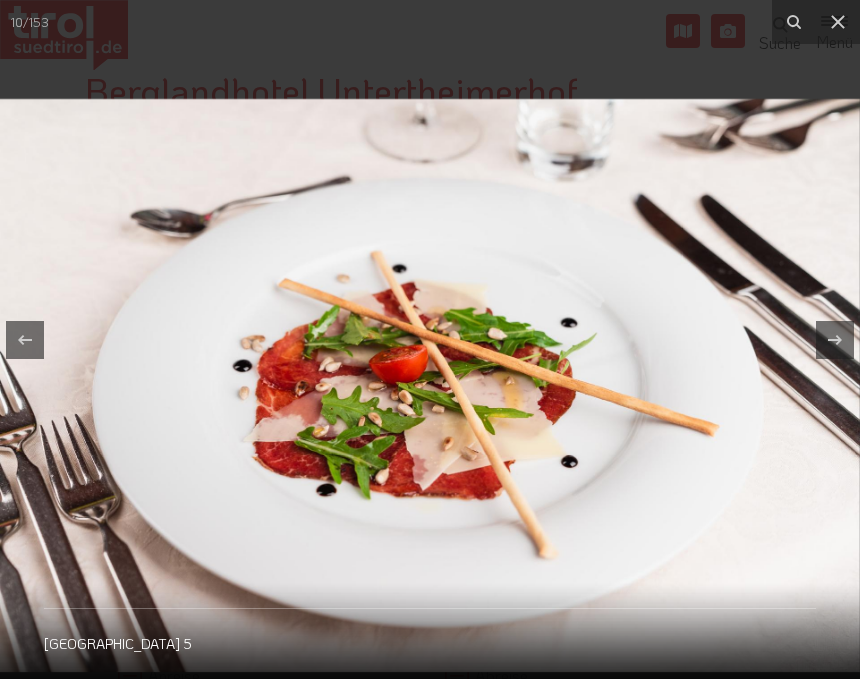 click 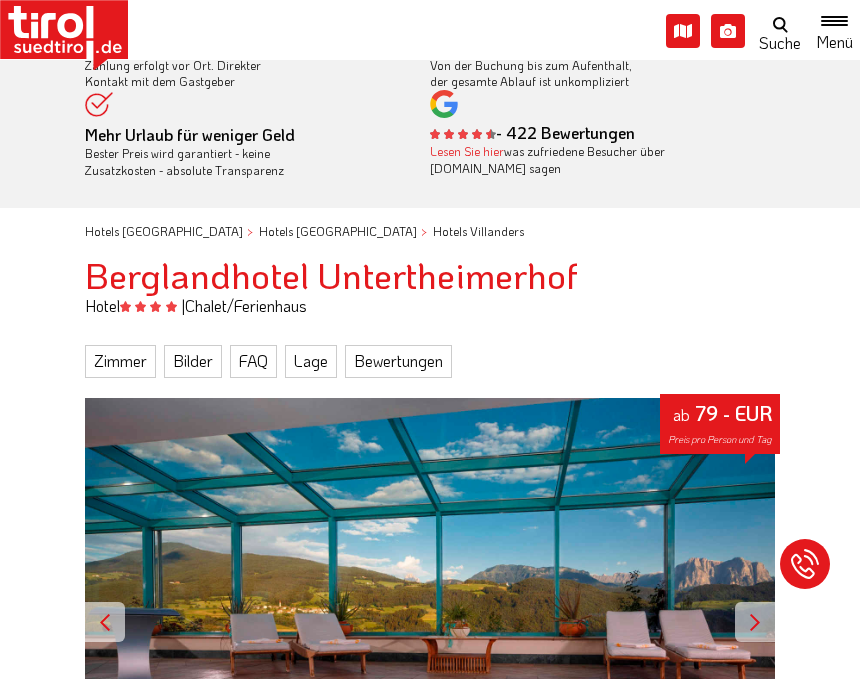 scroll, scrollTop: 0, scrollLeft: 0, axis: both 